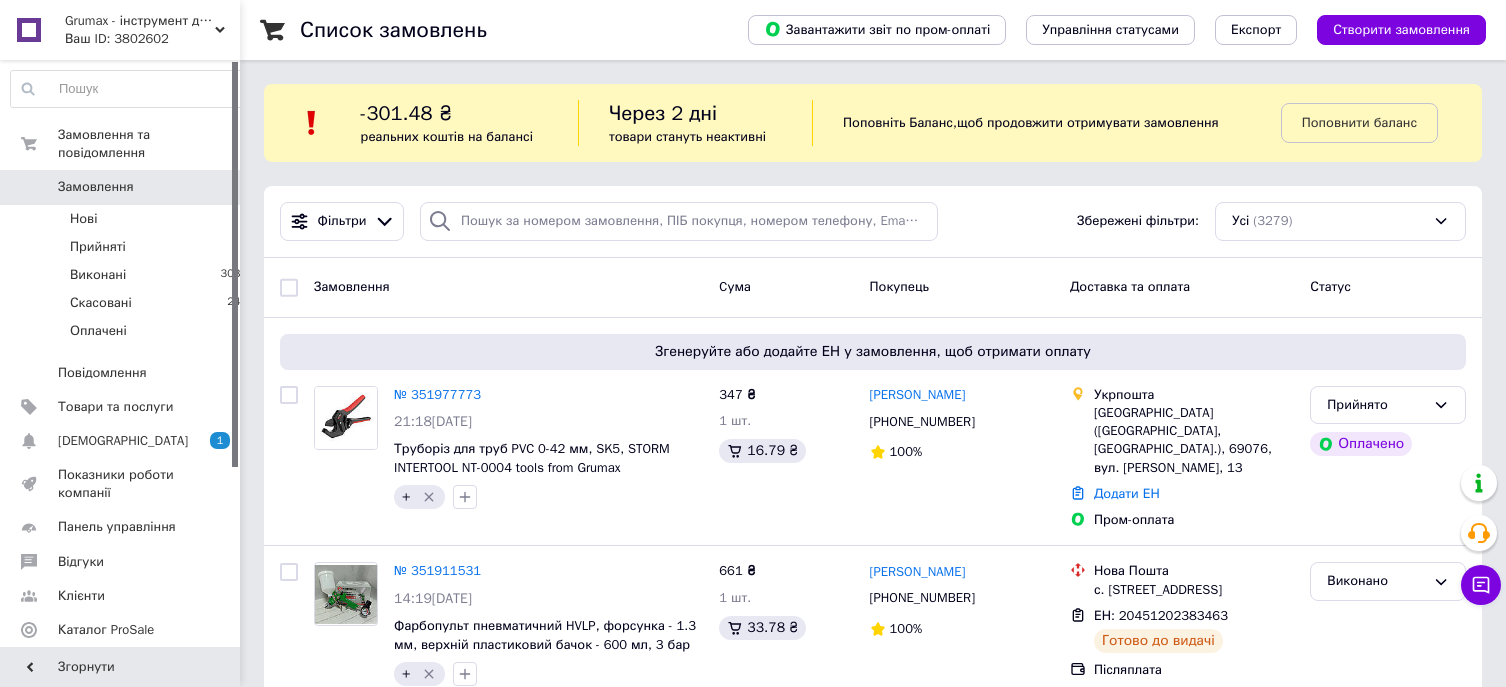 scroll, scrollTop: 0, scrollLeft: 0, axis: both 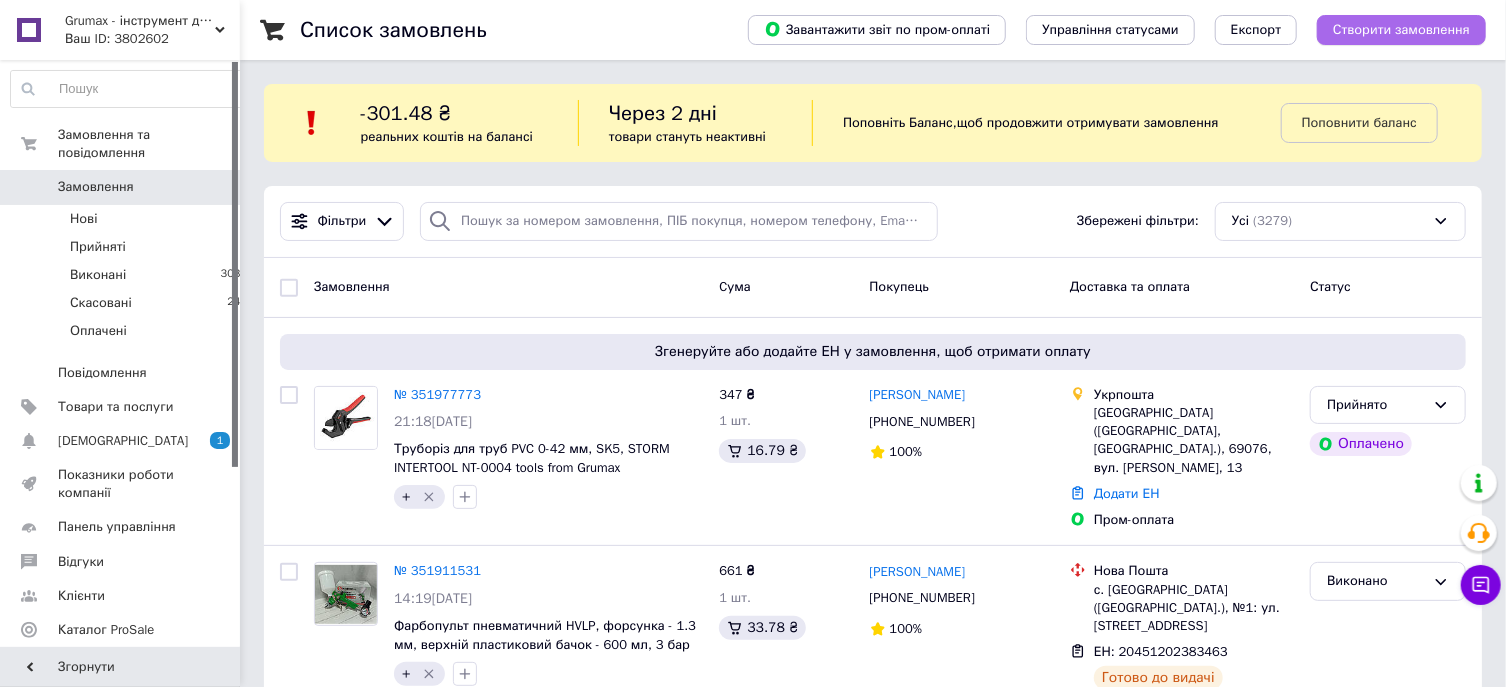 click on "Створити замовлення" at bounding box center (1401, 30) 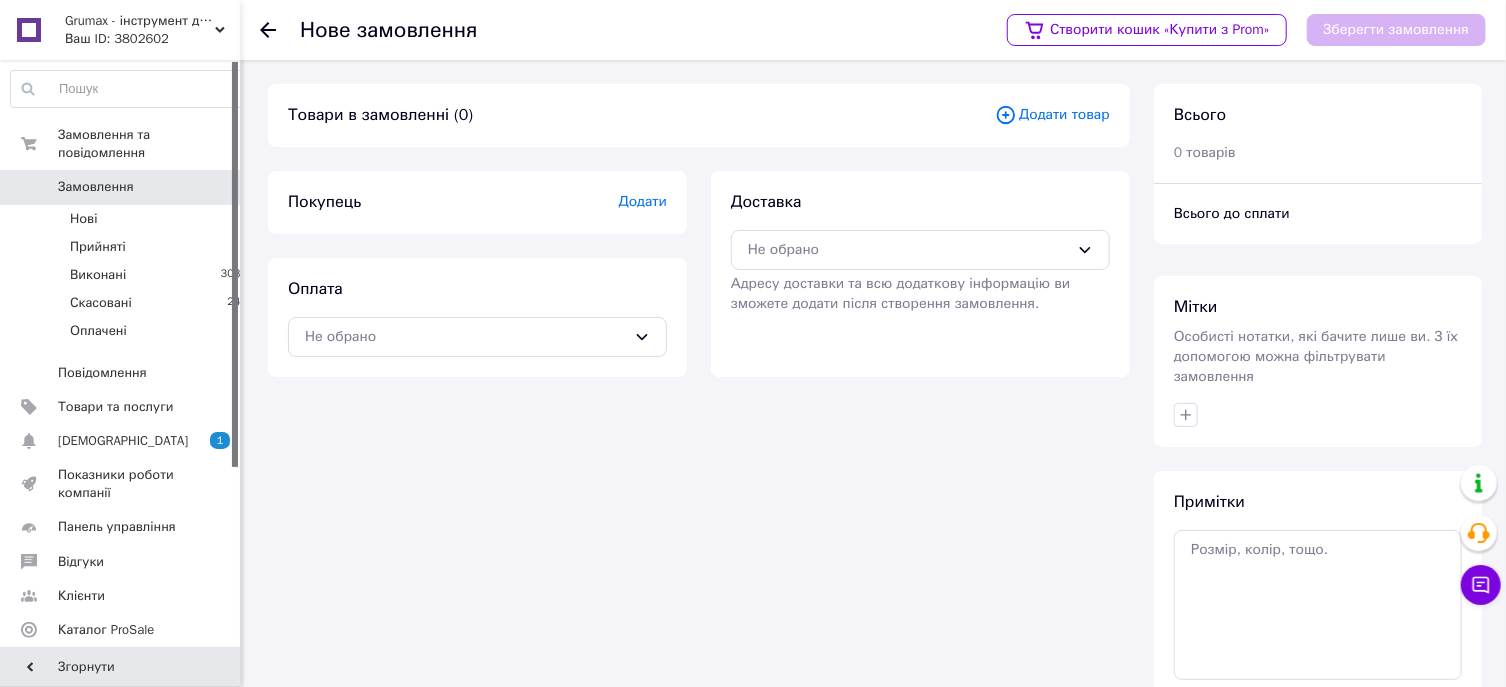 click on "Додати" at bounding box center [643, 201] 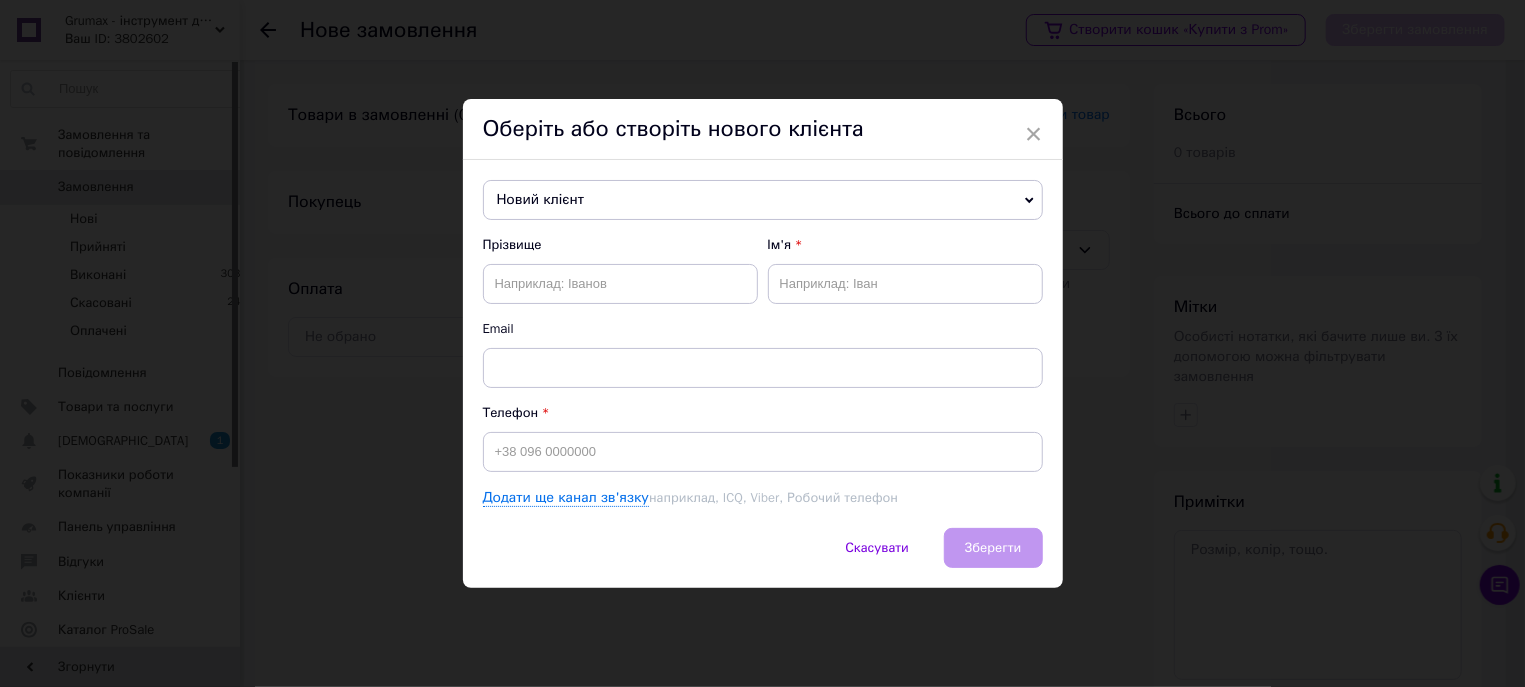 click on "Оберіть або створіть нового клієнта" at bounding box center (763, 129) 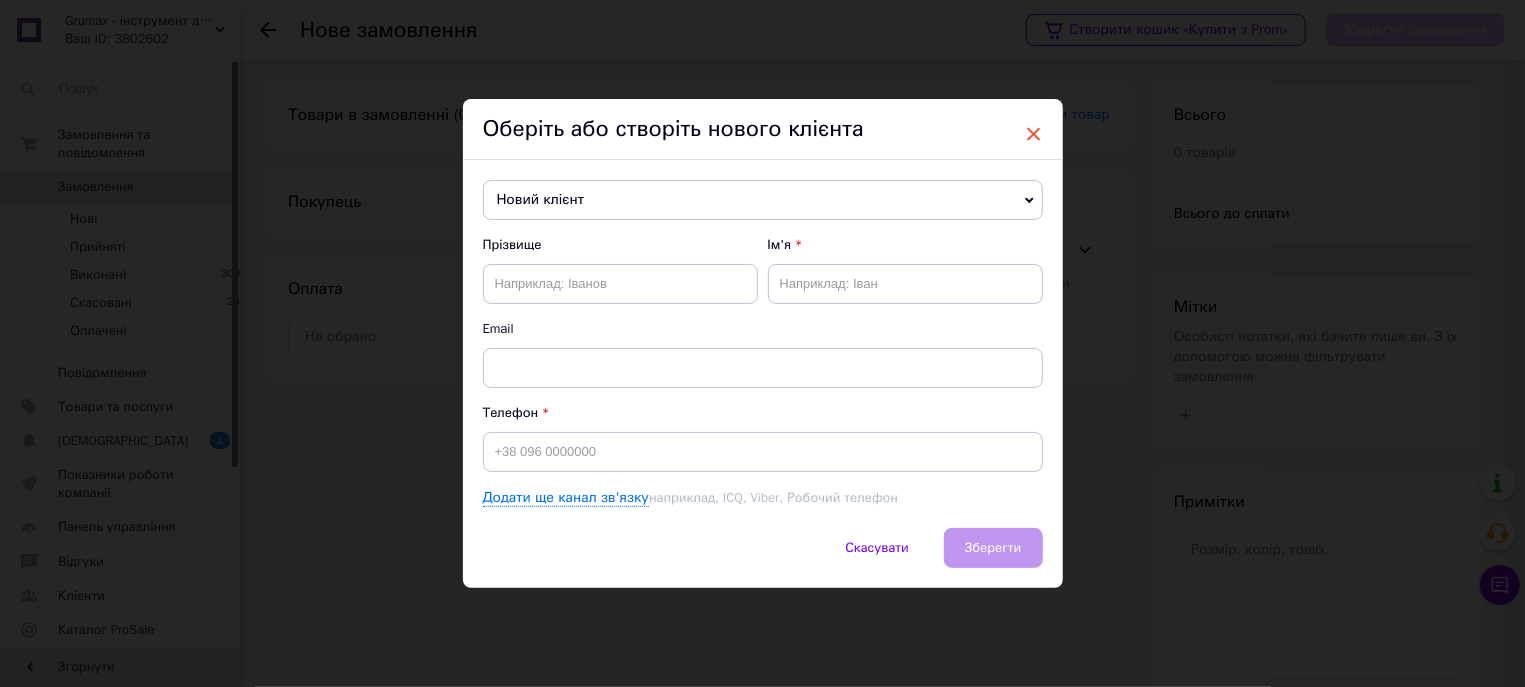 click on "×" at bounding box center [1034, 134] 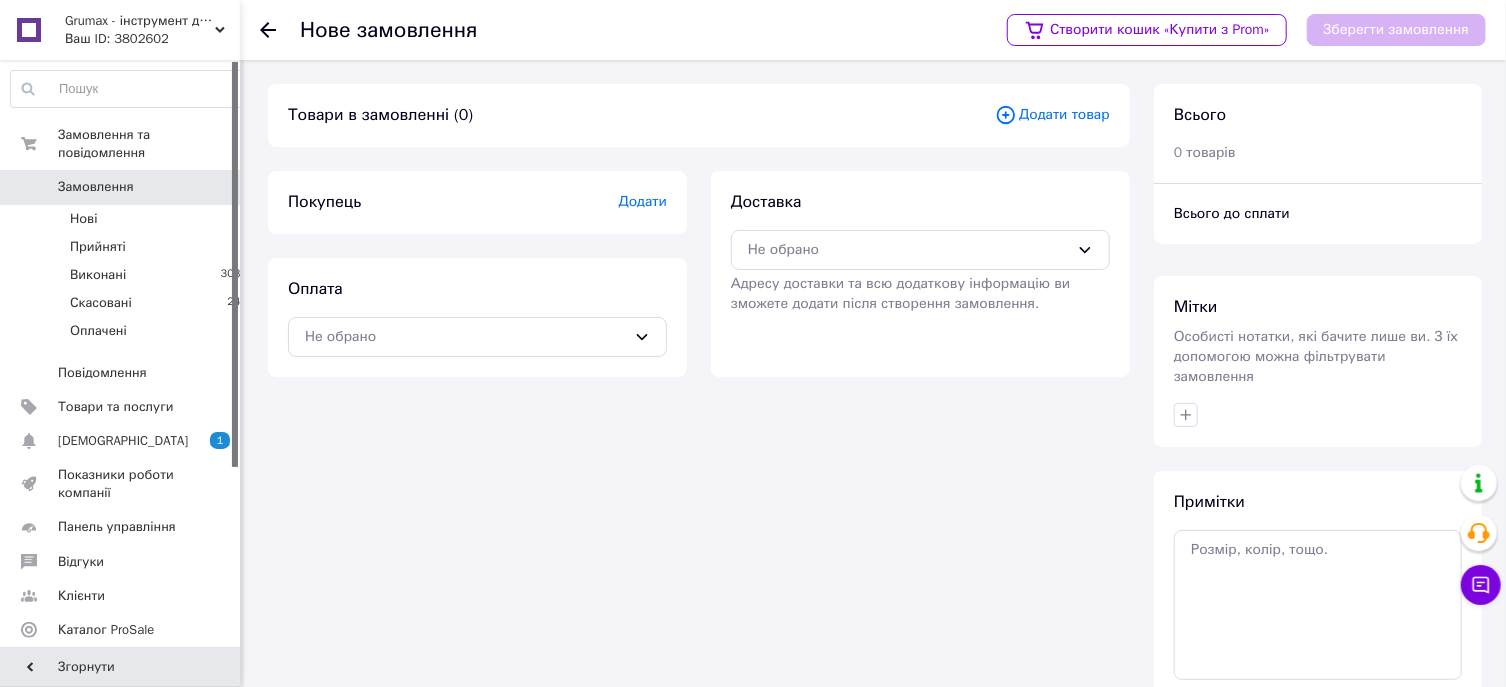 click on "Додати товар" at bounding box center (1052, 115) 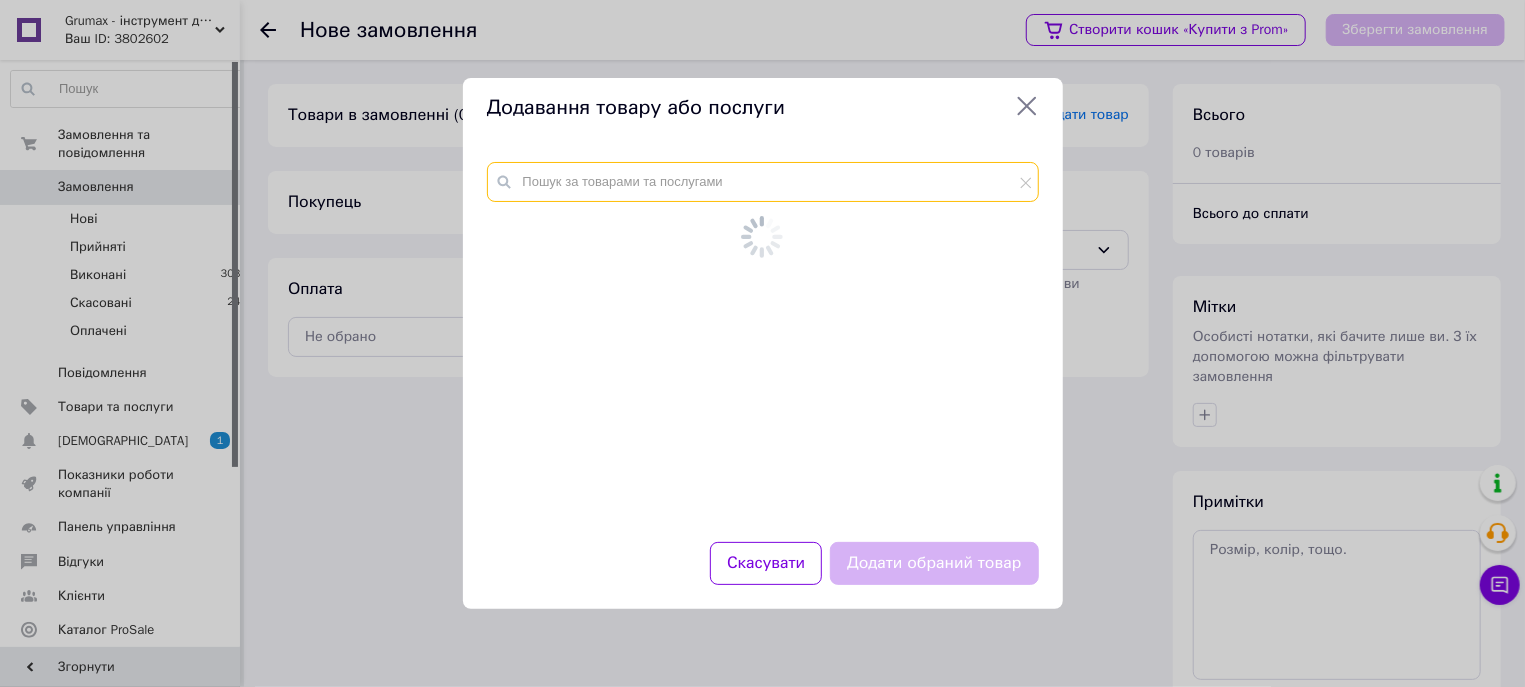 click at bounding box center [763, 182] 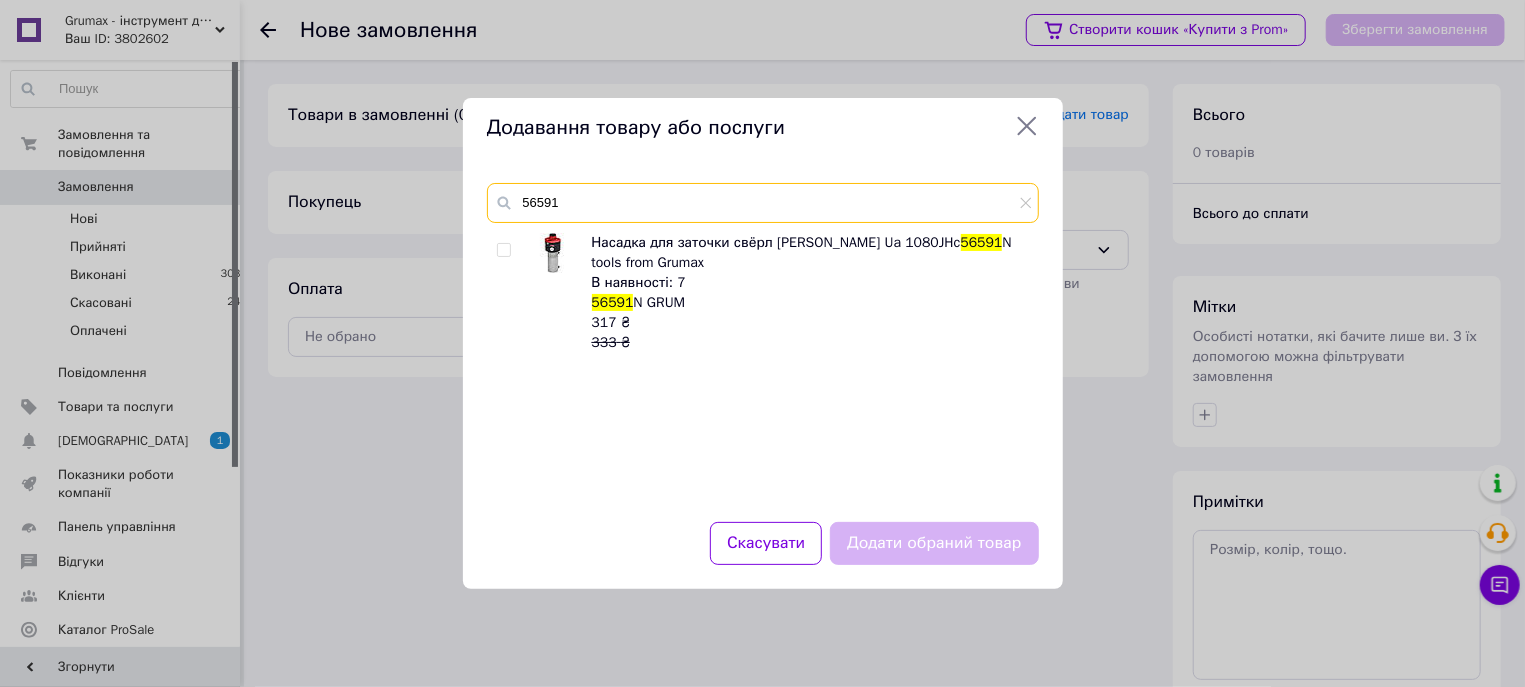 type on "56591" 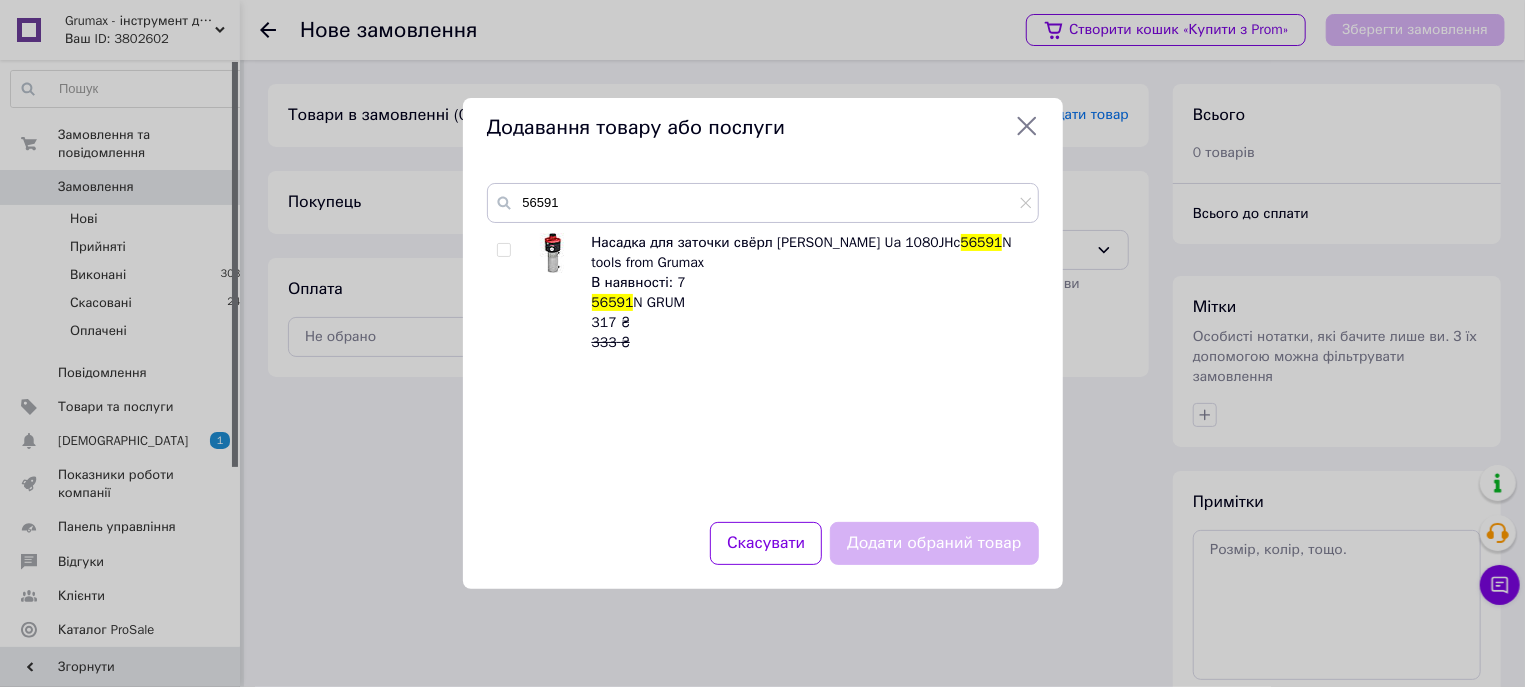 click at bounding box center [503, 250] 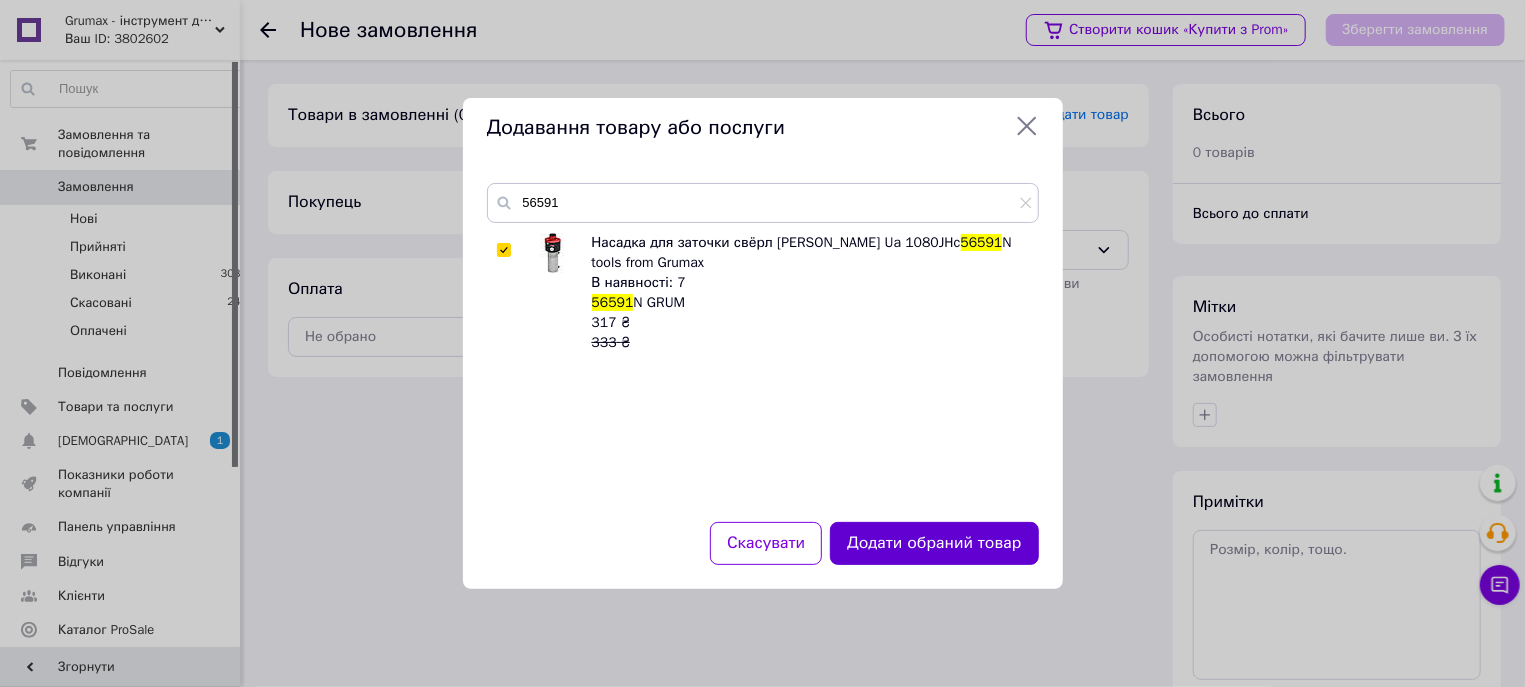 click on "Додати обраний товар" at bounding box center [934, 543] 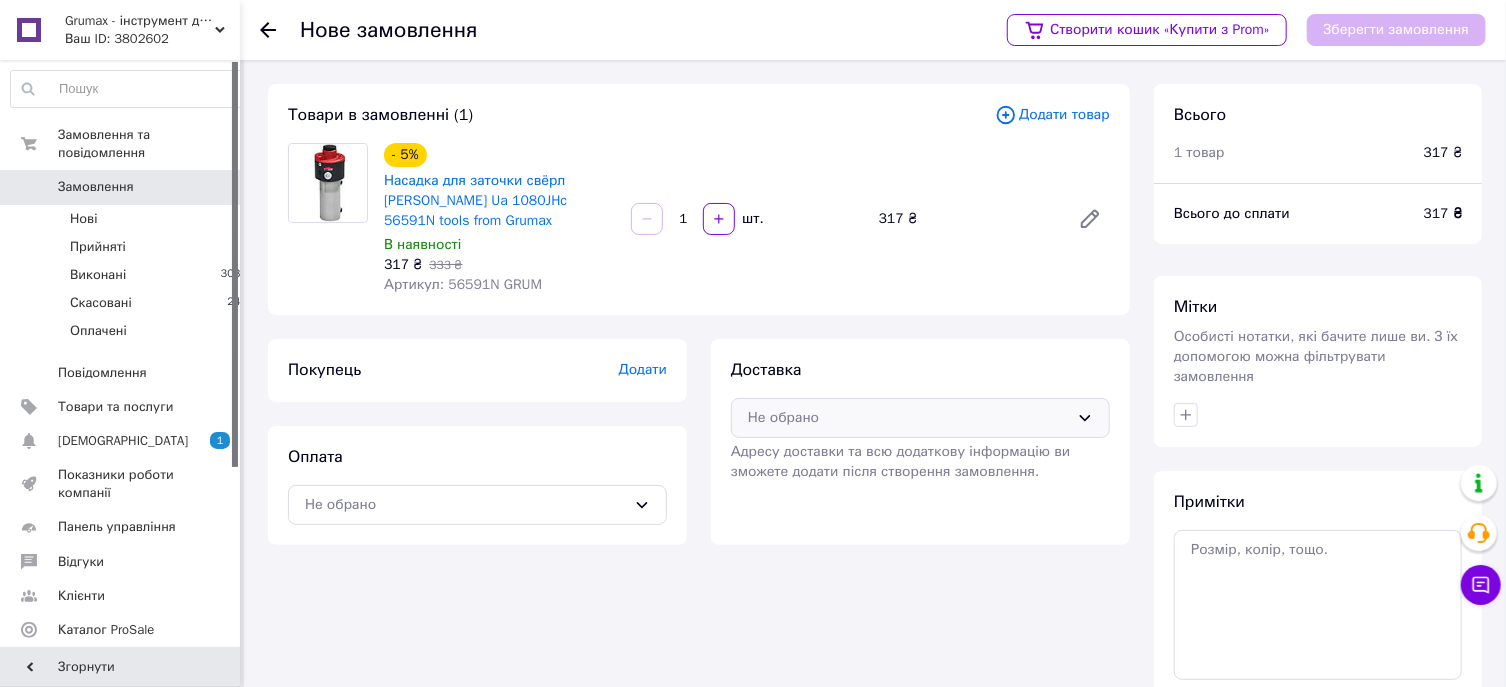 click on "Не обрано" at bounding box center [920, 418] 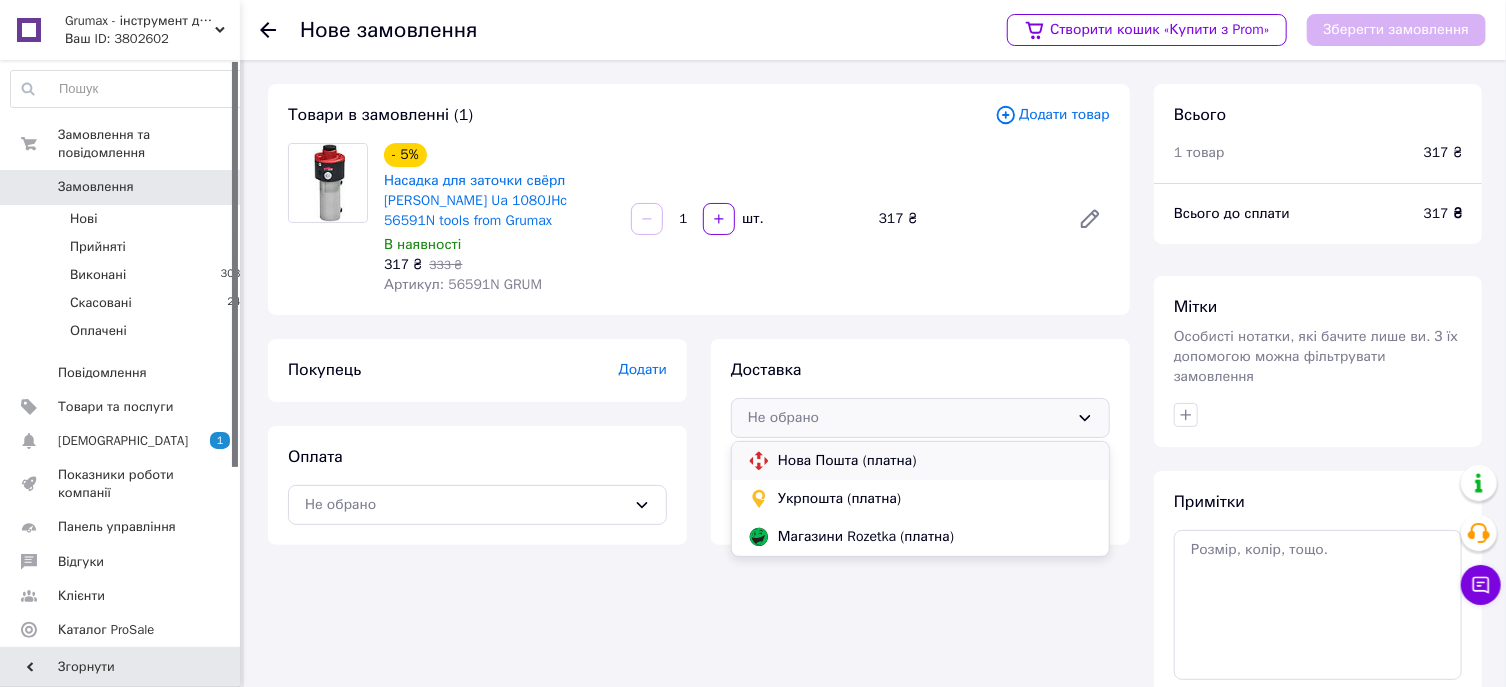 click on "Нова Пошта (платна)" at bounding box center (935, 461) 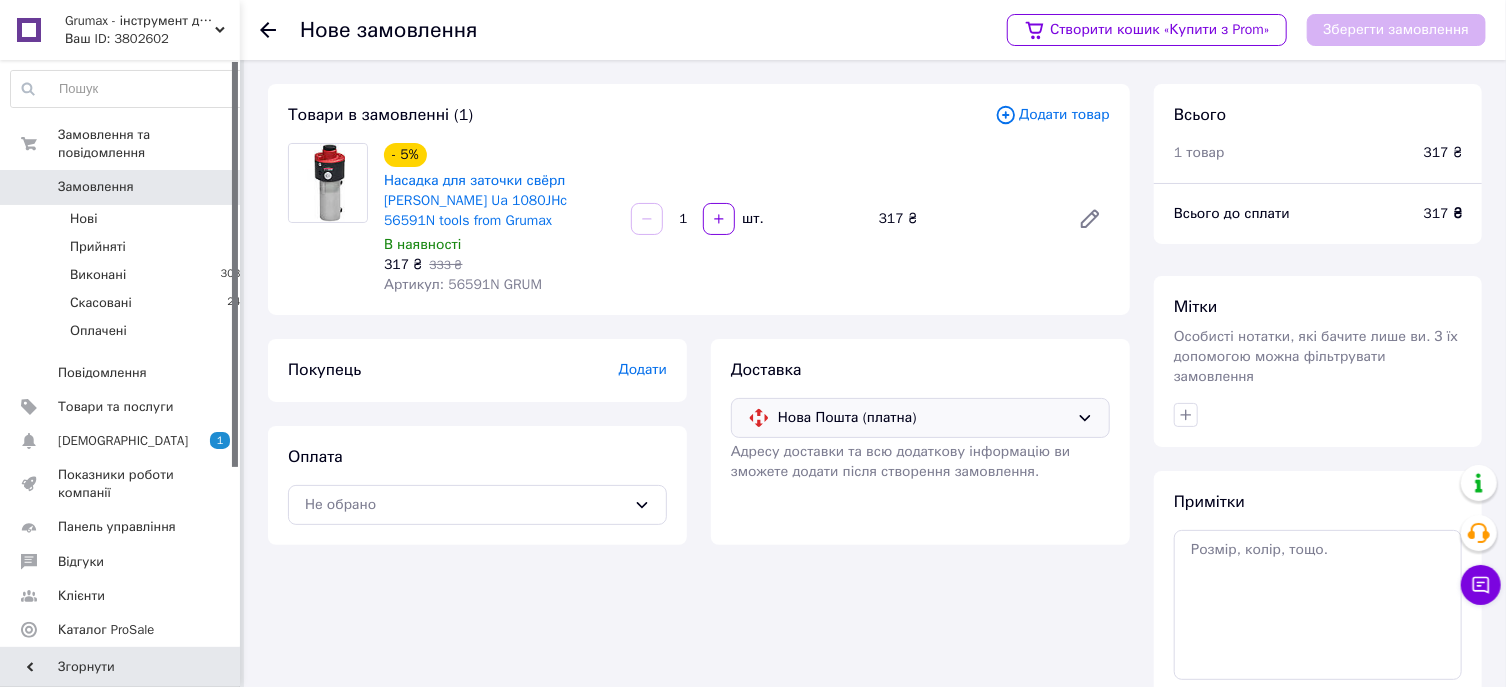 click on "Додати" at bounding box center [643, 369] 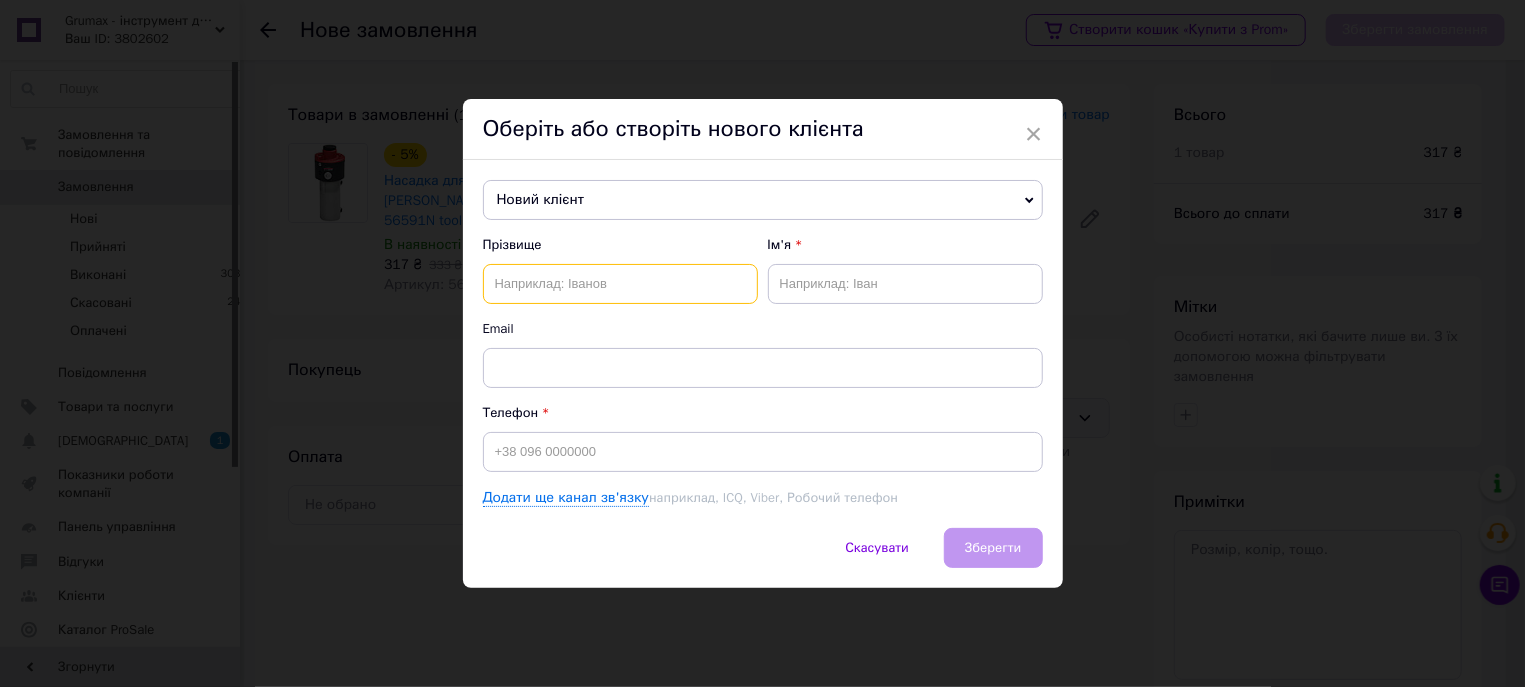 click at bounding box center [620, 284] 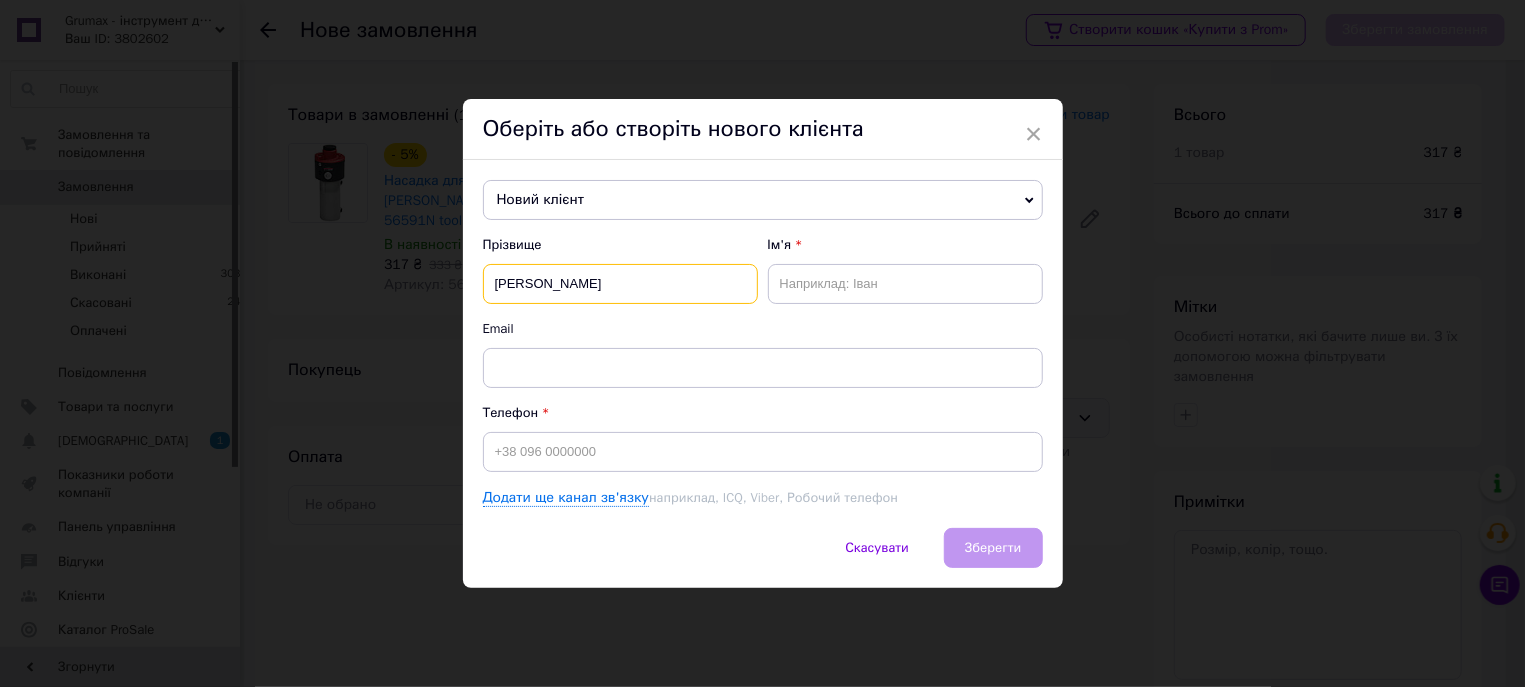 type on "Фартушний" 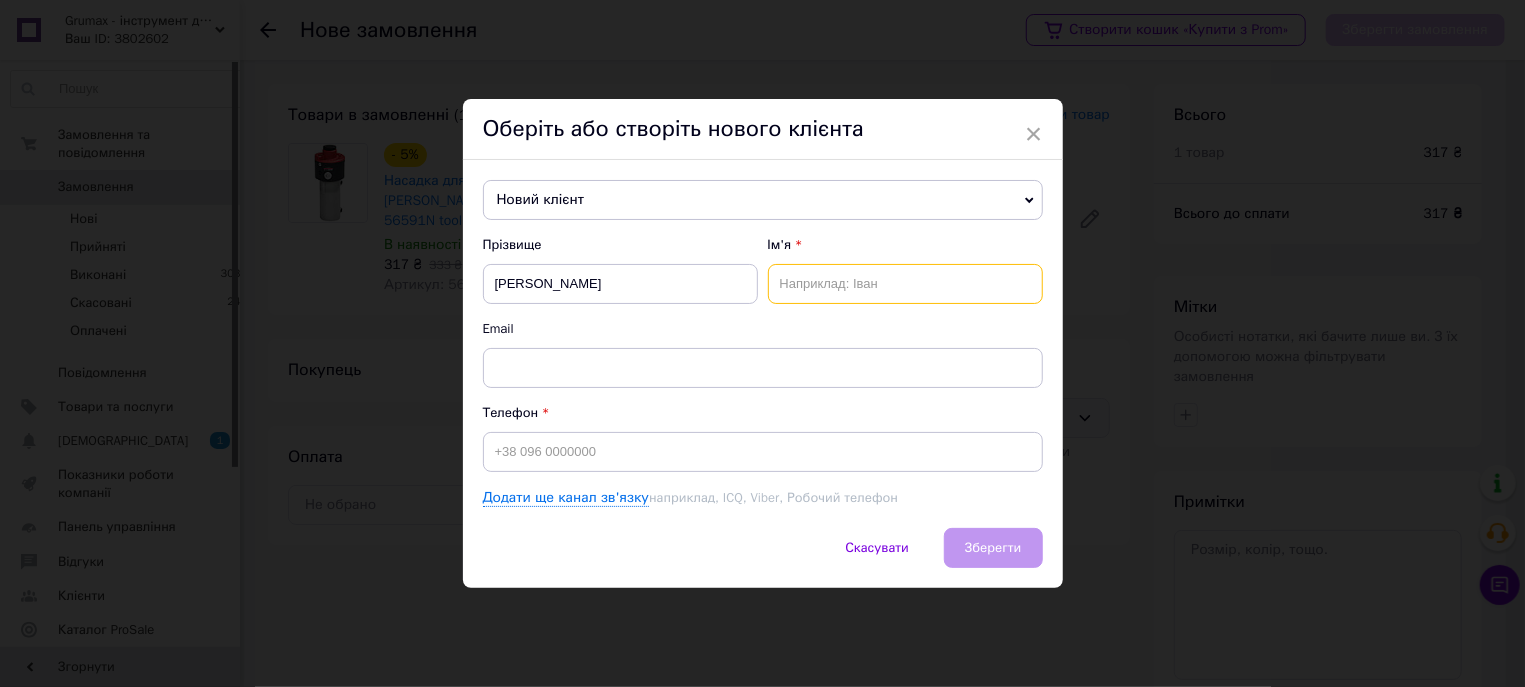 click at bounding box center [905, 284] 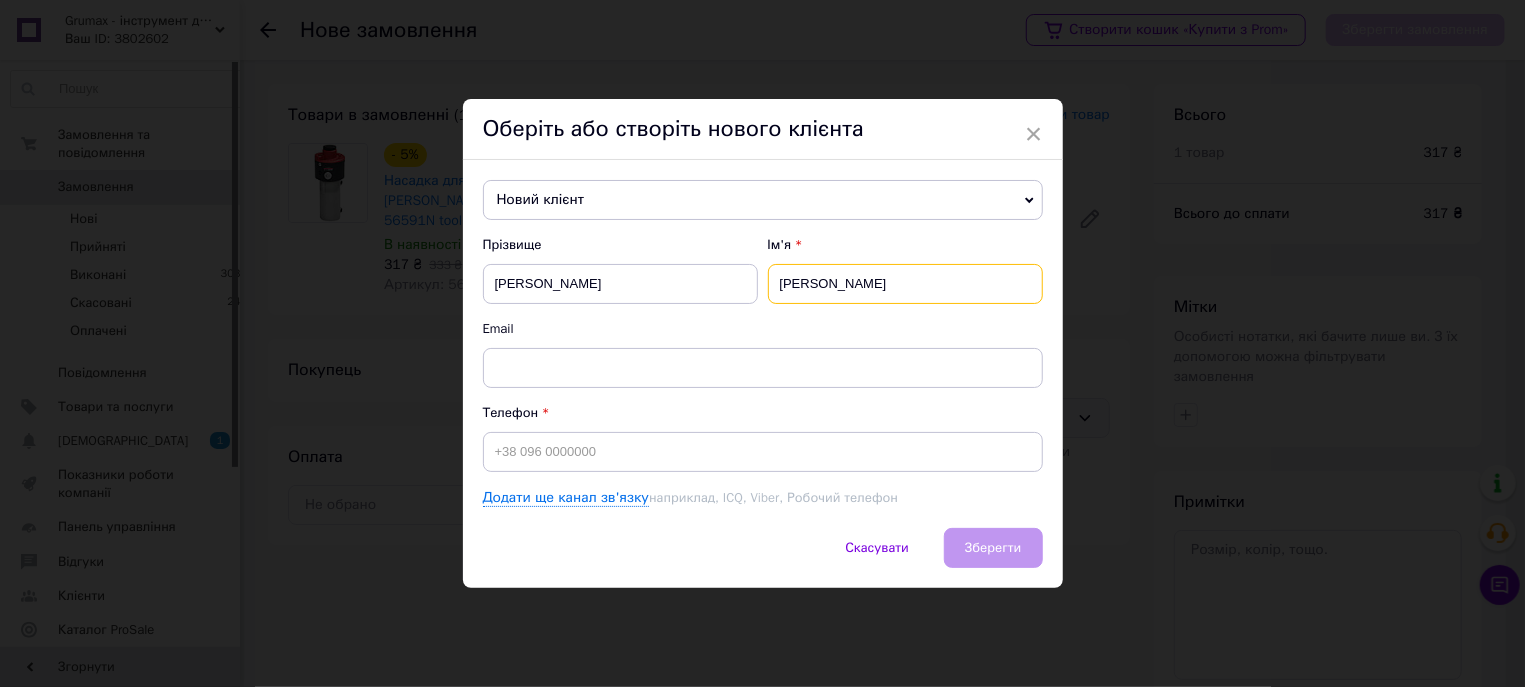 type on "Олександр" 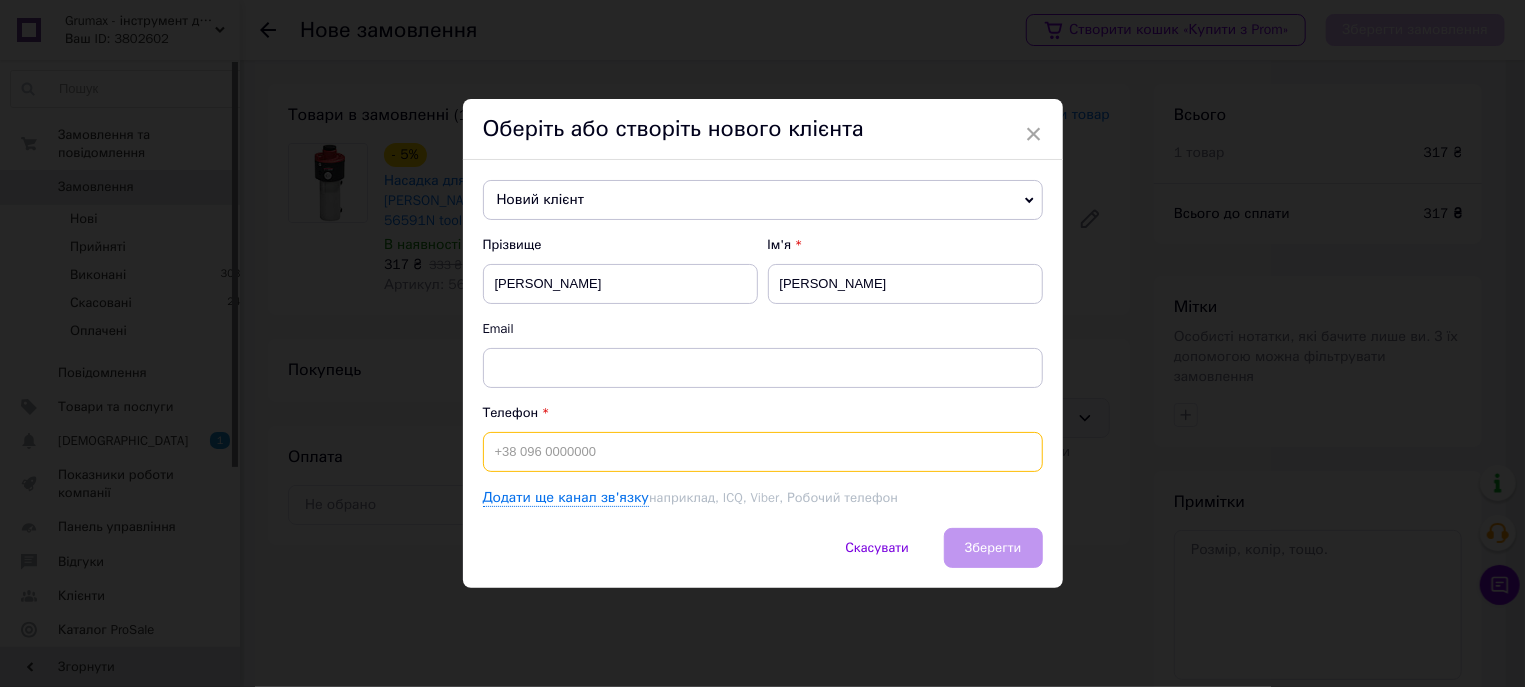 click at bounding box center [763, 452] 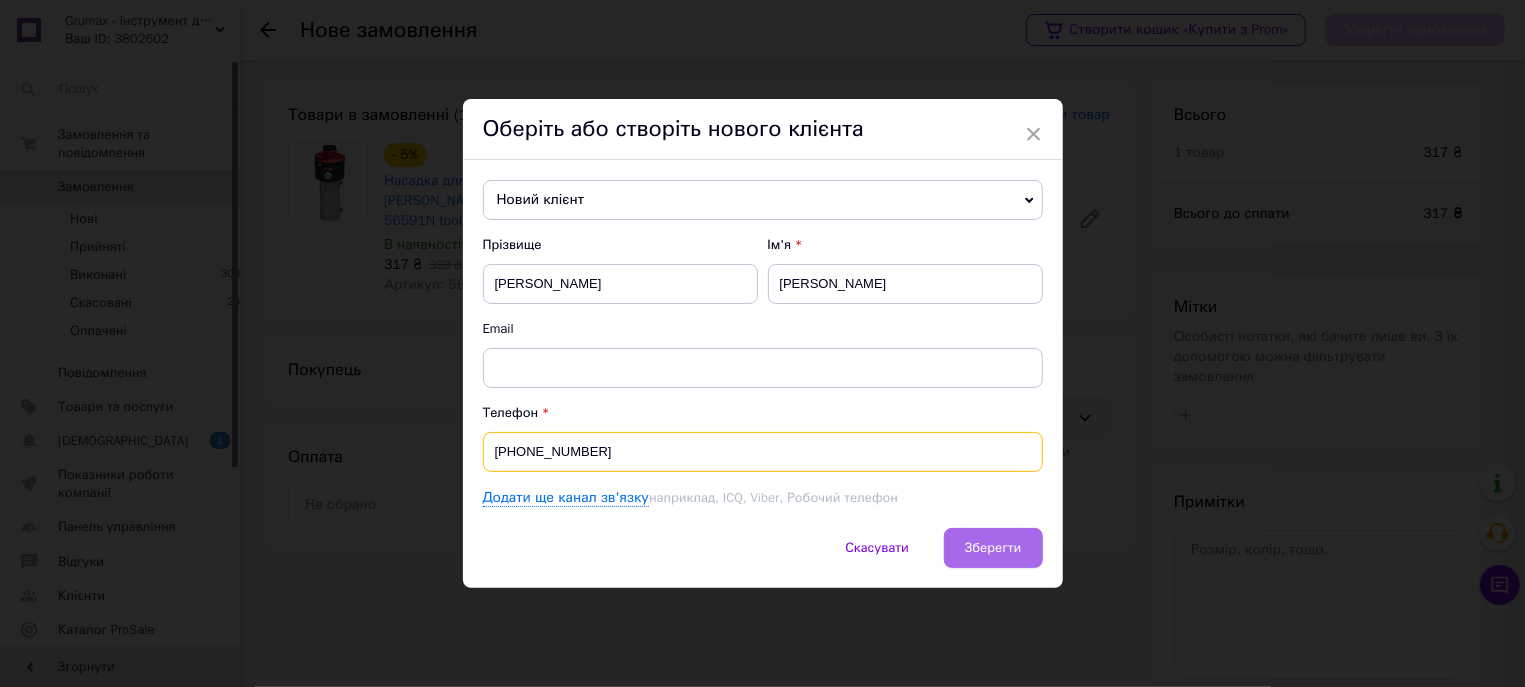 type on "+380678933967" 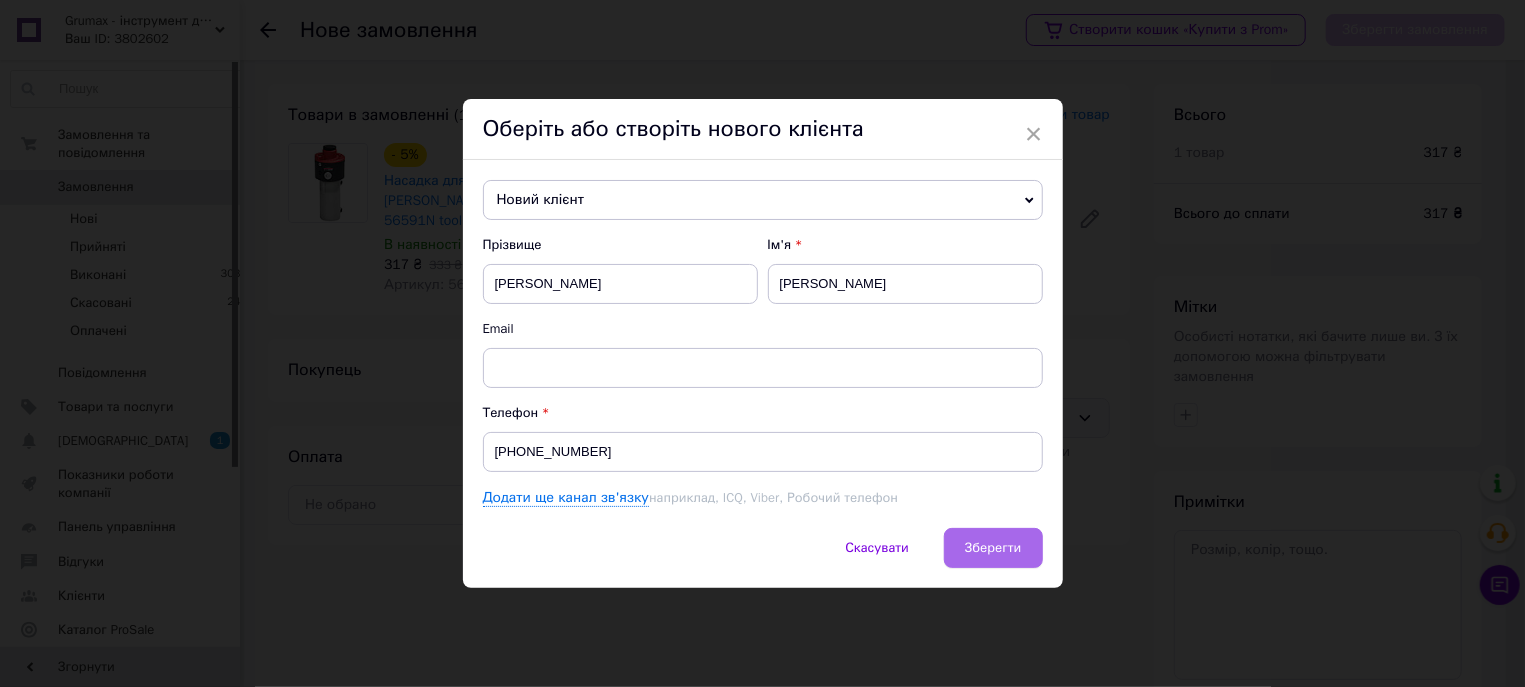 click on "Зберегти" at bounding box center (993, 547) 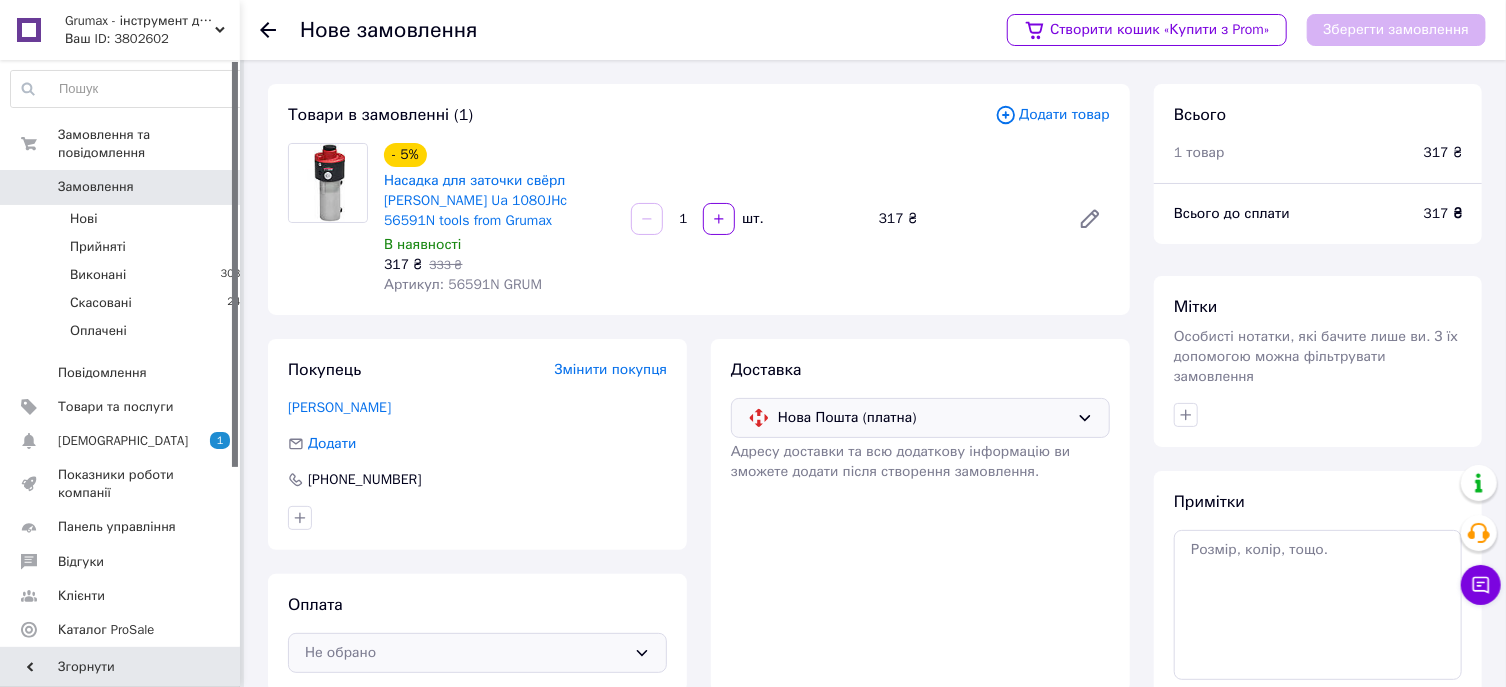 click on "Не обрано" at bounding box center (477, 653) 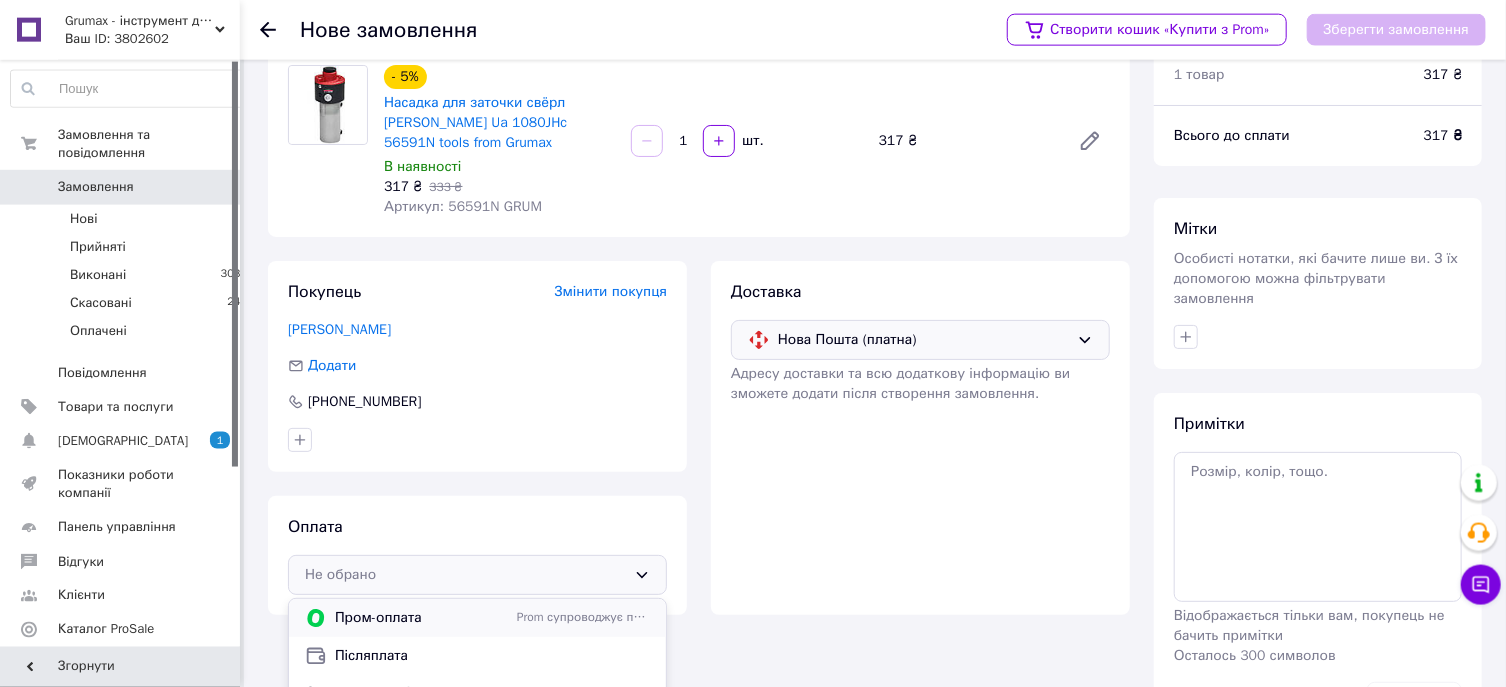 scroll, scrollTop: 138, scrollLeft: 0, axis: vertical 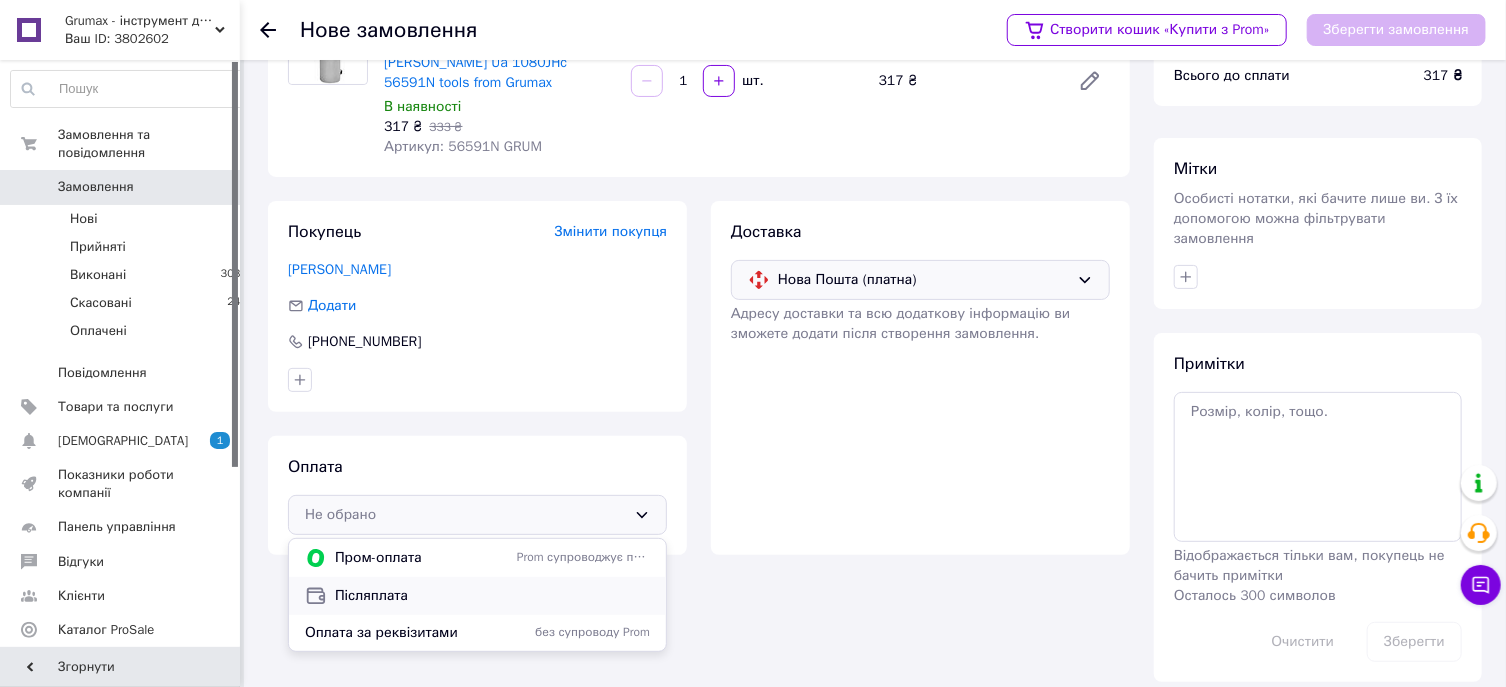 click on "Післяплата" at bounding box center (492, 596) 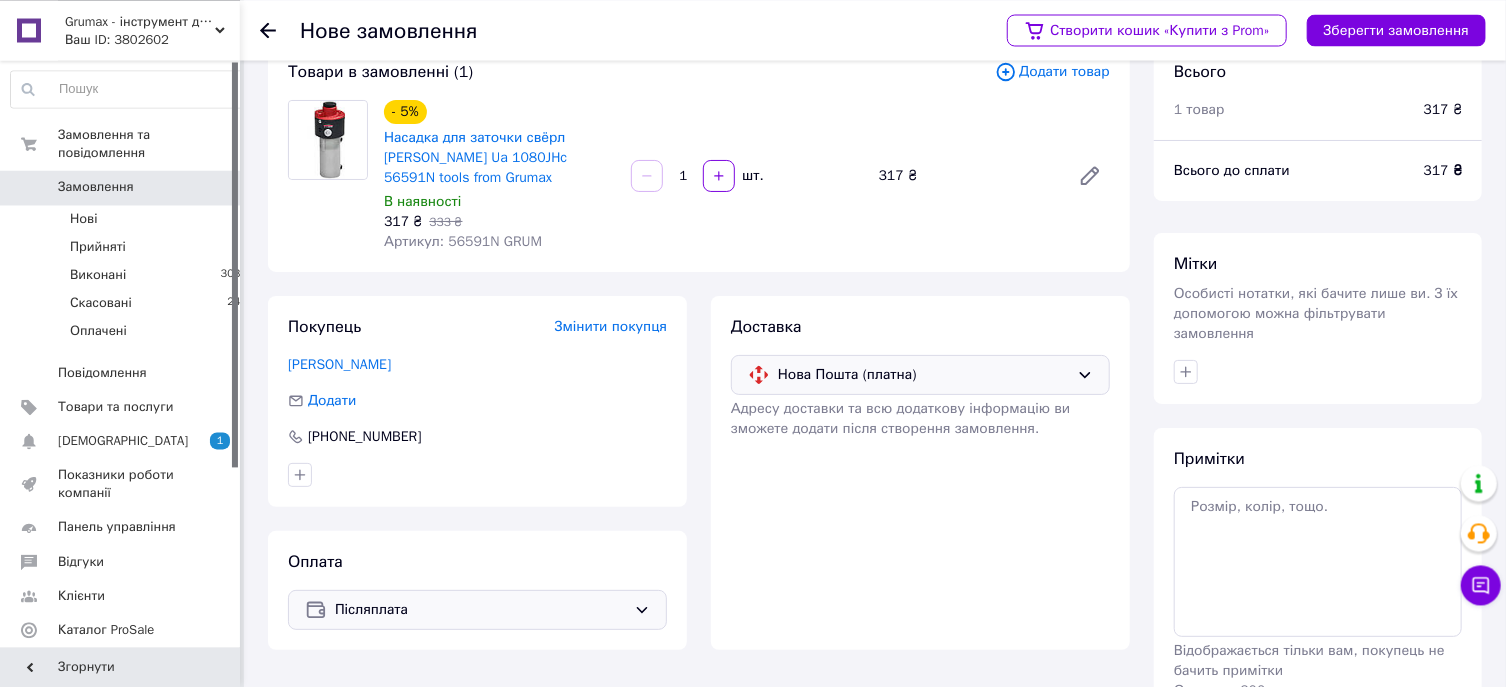scroll, scrollTop: 0, scrollLeft: 0, axis: both 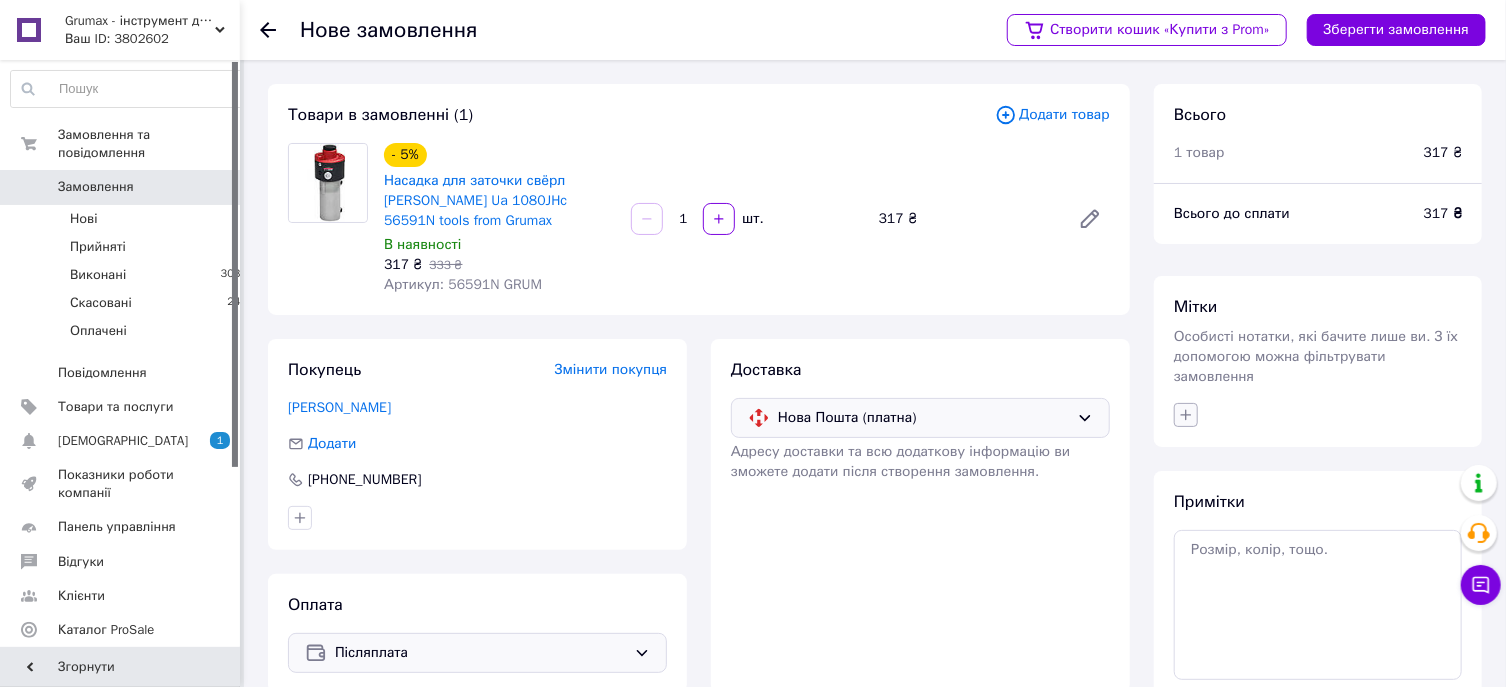 click at bounding box center (1186, 415) 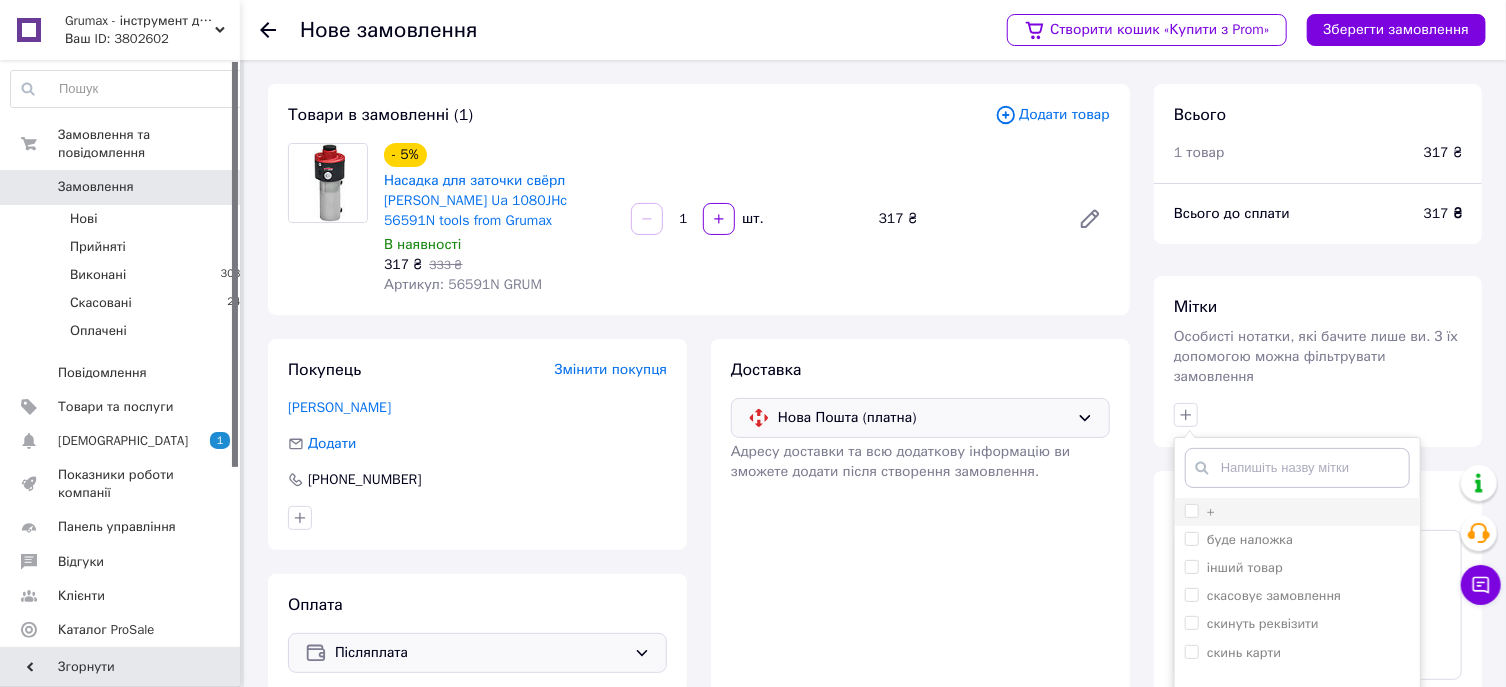 click on "+" at bounding box center (1191, 510) 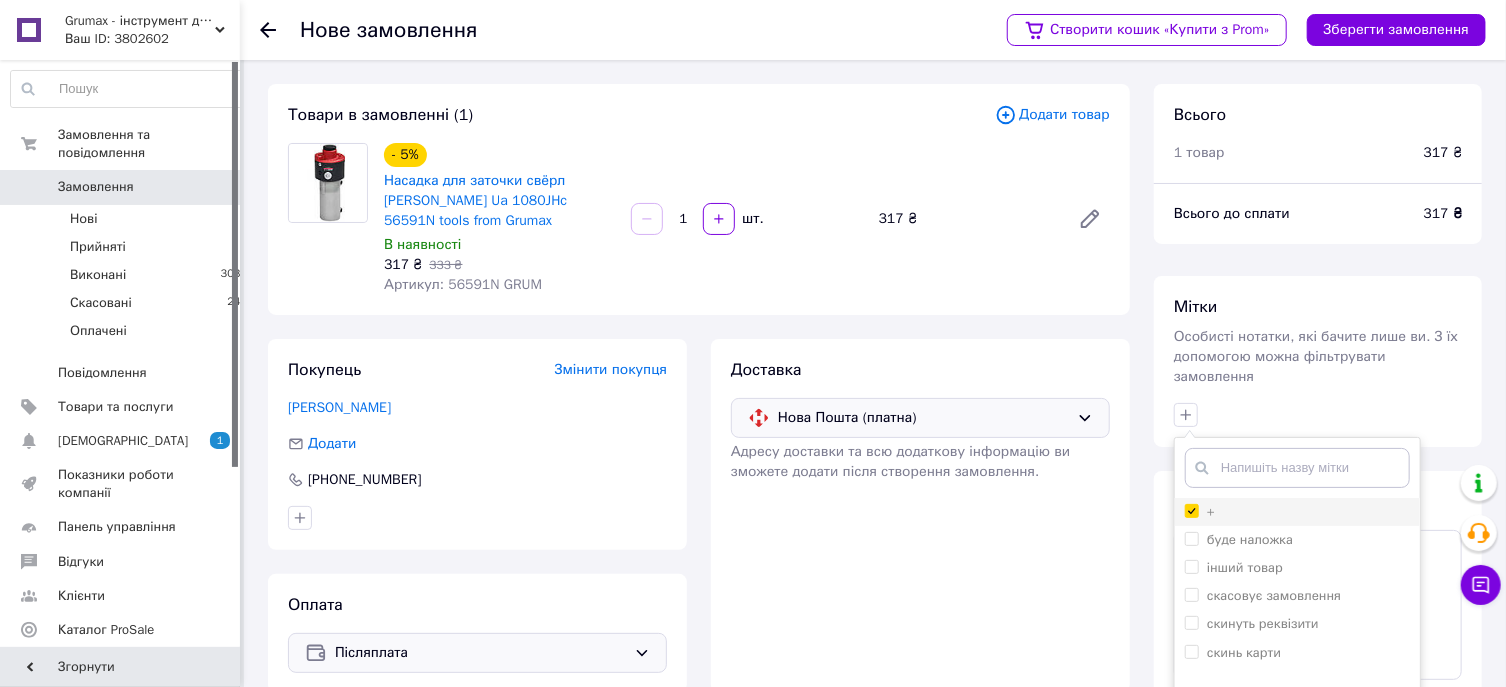 checkbox on "true" 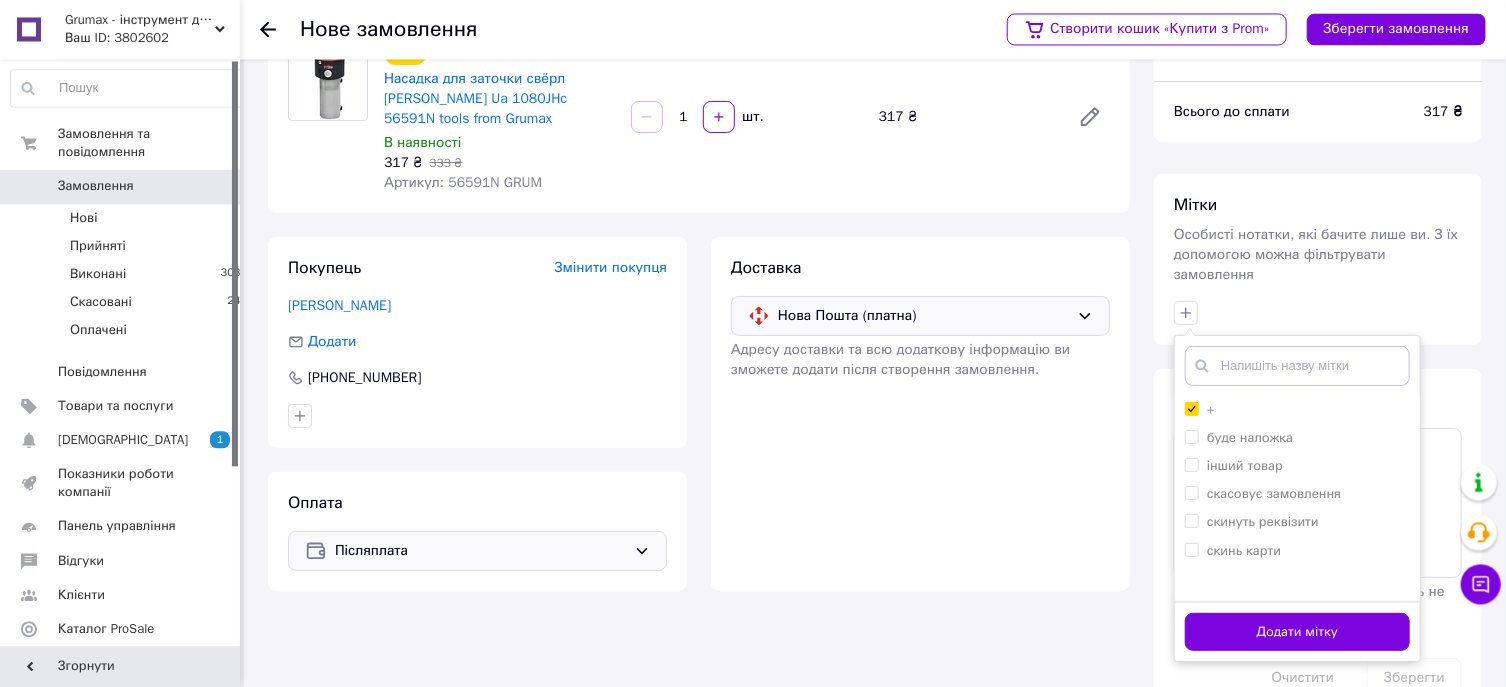 scroll, scrollTop: 138, scrollLeft: 0, axis: vertical 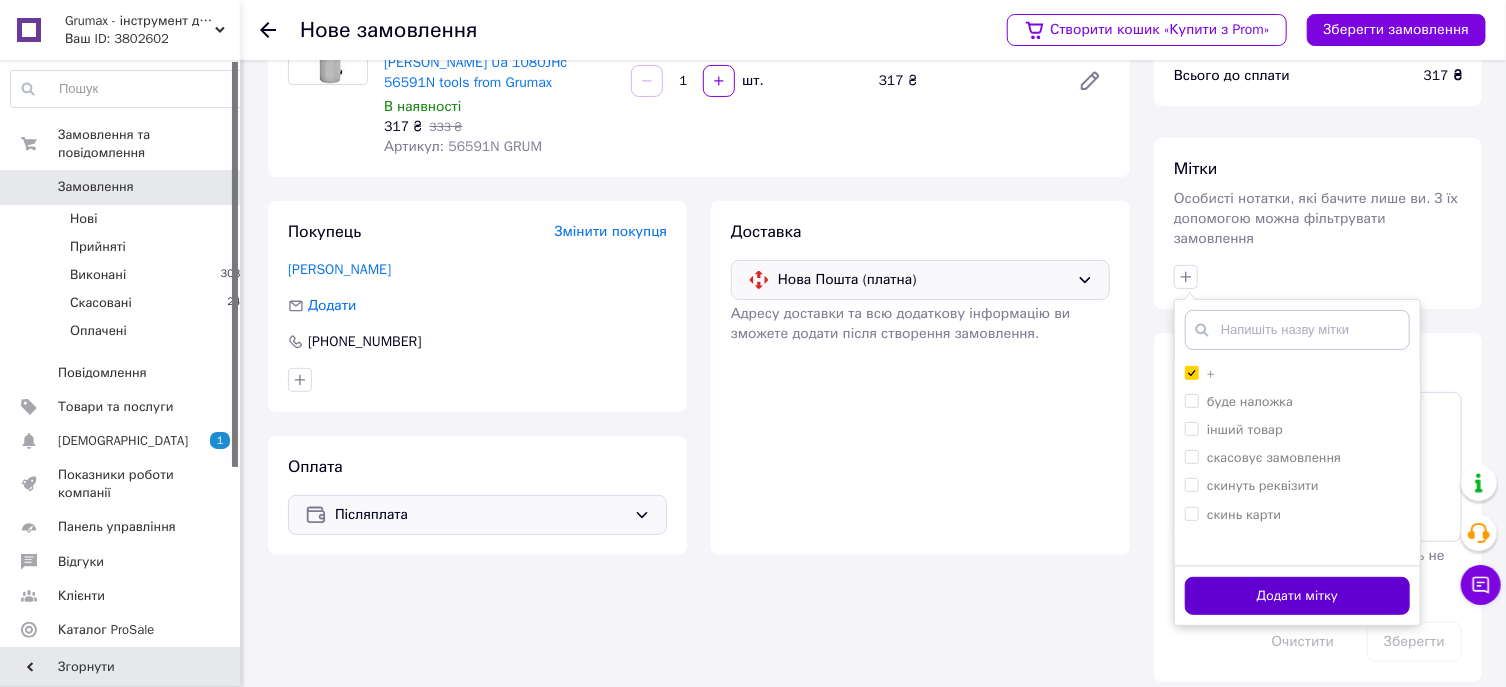 click on "Додати мітку" at bounding box center (1297, 596) 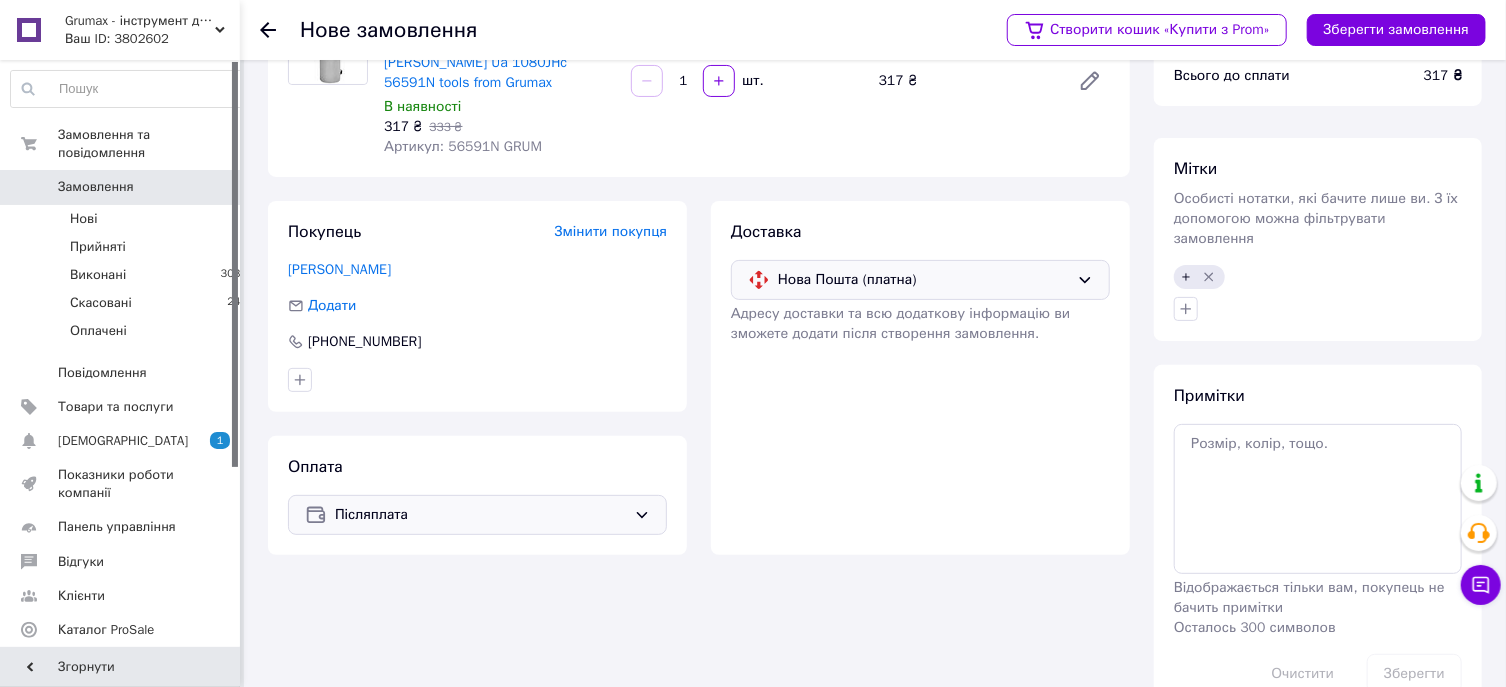 scroll, scrollTop: 0, scrollLeft: 0, axis: both 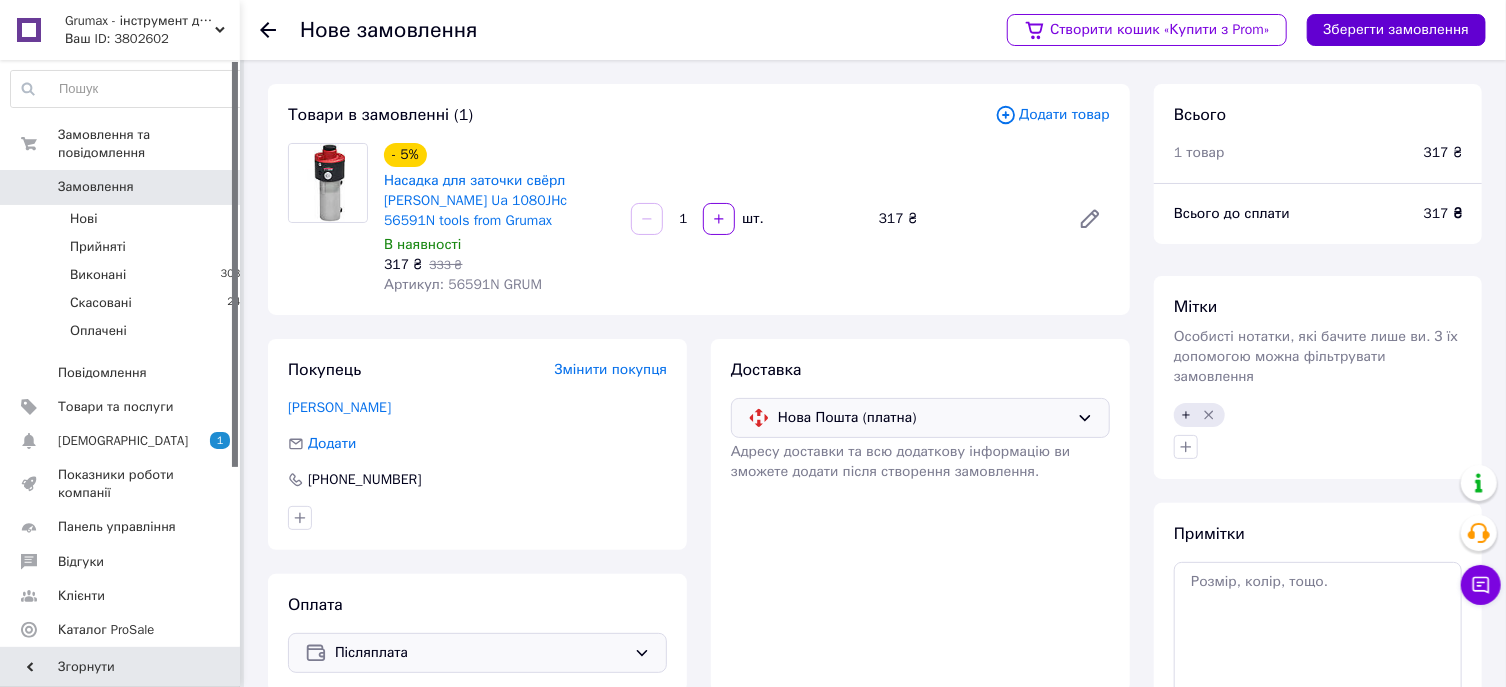click on "Зберегти замовлення" at bounding box center [1396, 30] 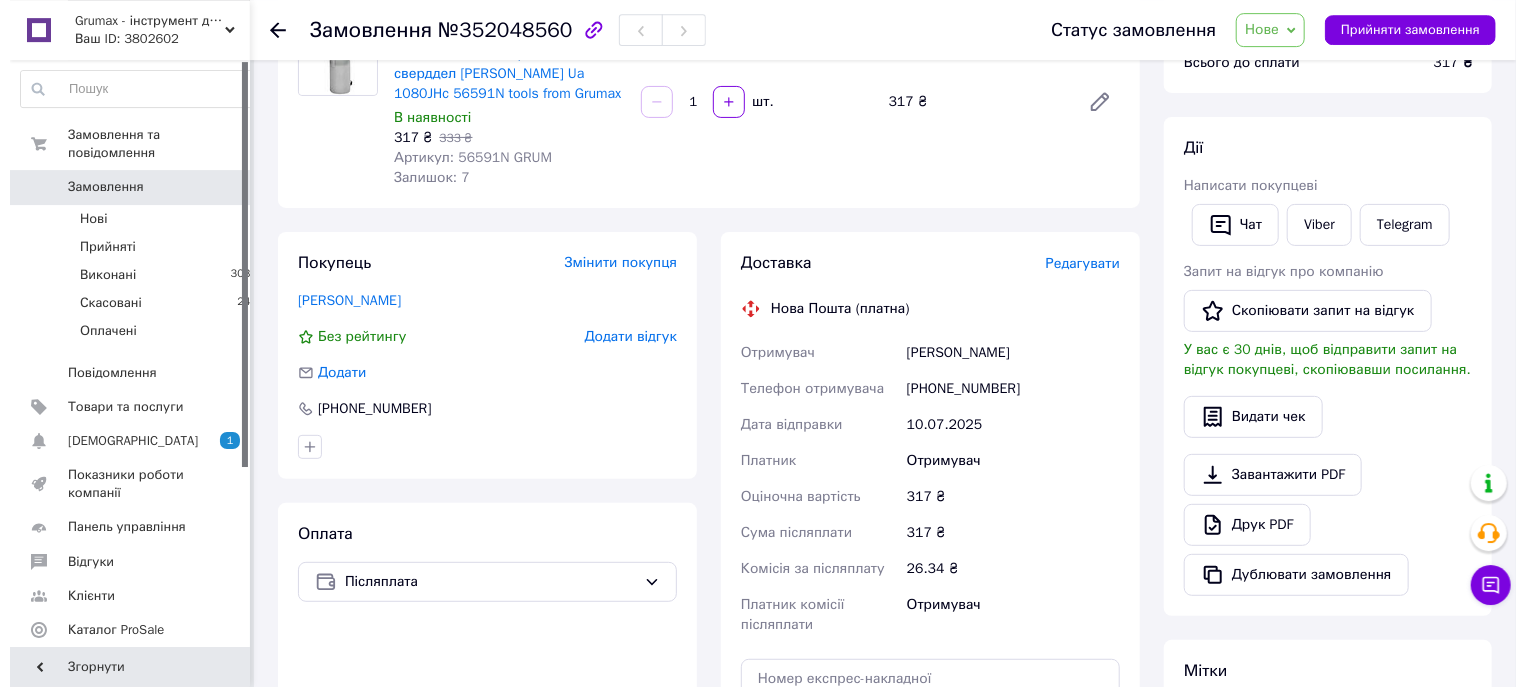 scroll, scrollTop: 214, scrollLeft: 0, axis: vertical 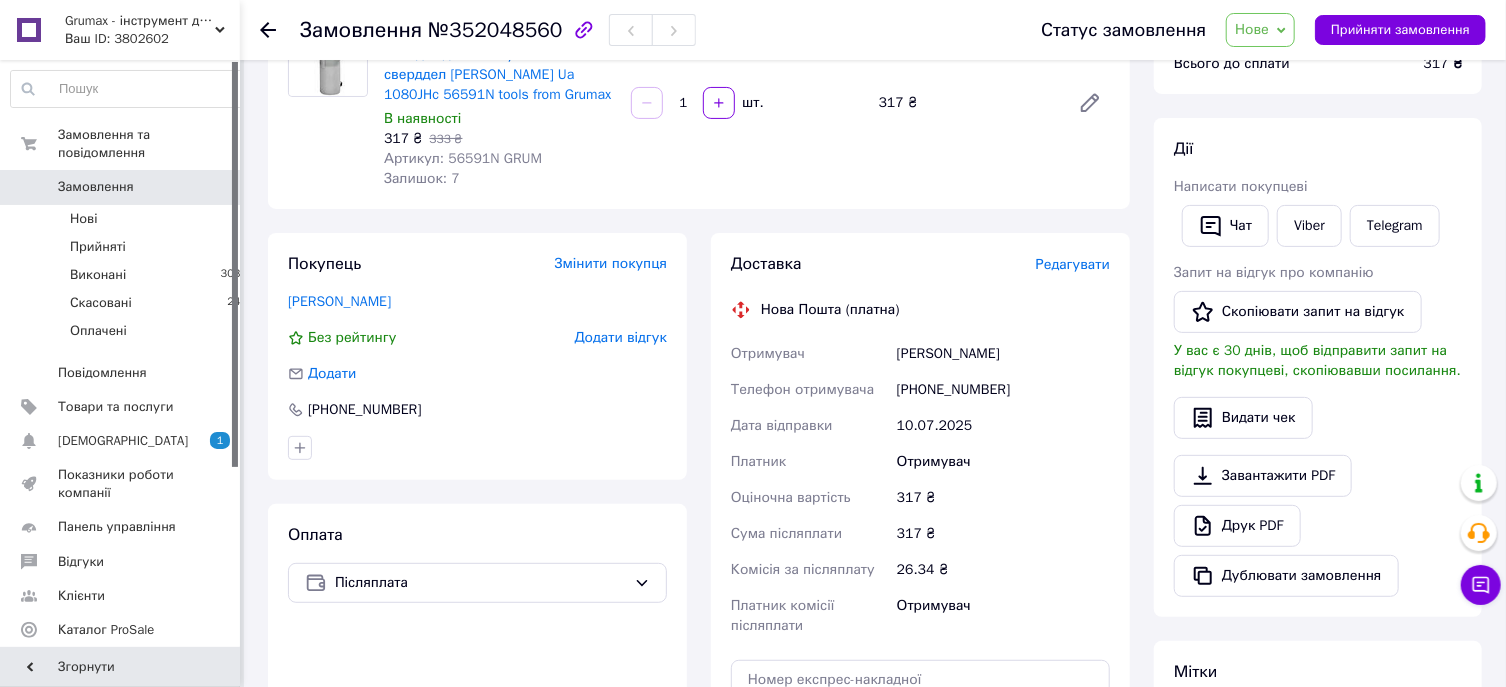 click on "Редагувати" at bounding box center (1073, 264) 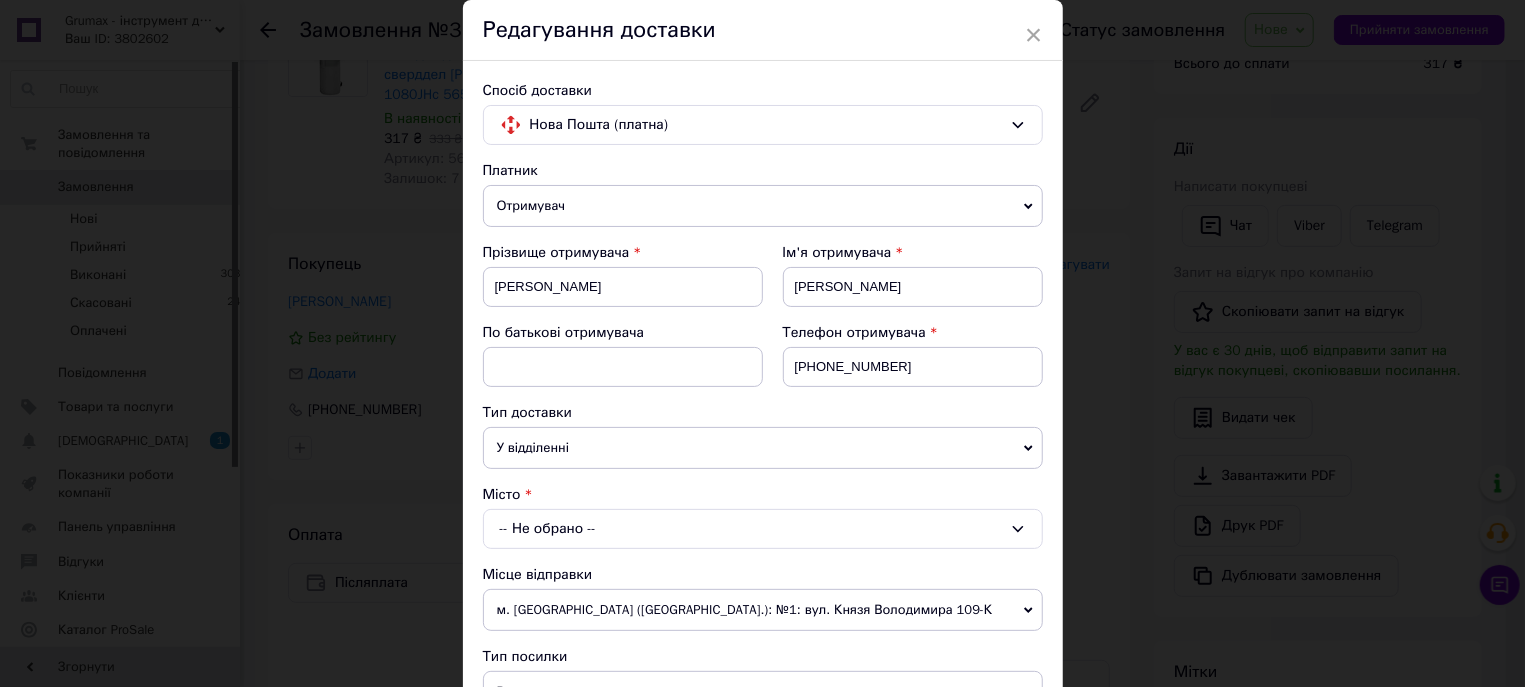 scroll, scrollTop: 114, scrollLeft: 0, axis: vertical 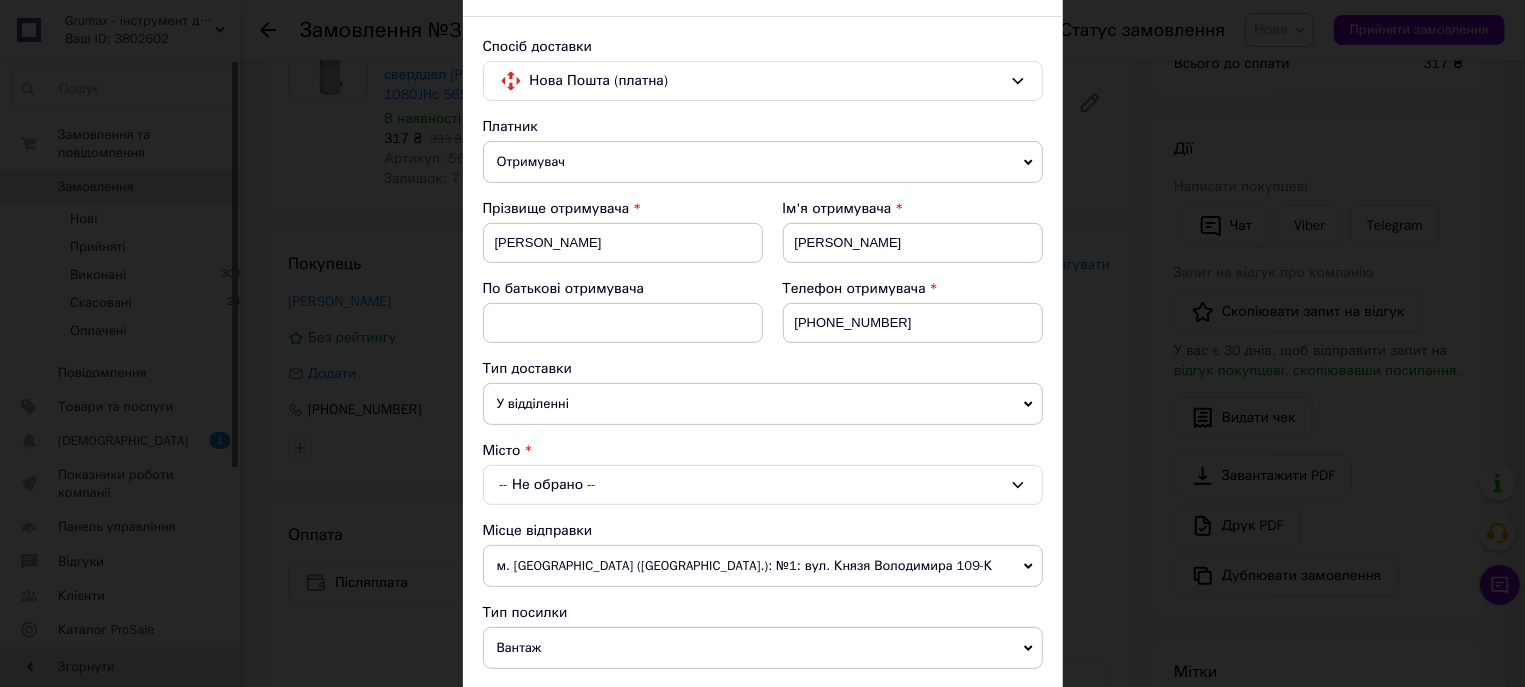 click on "У відділенні" at bounding box center [763, 404] 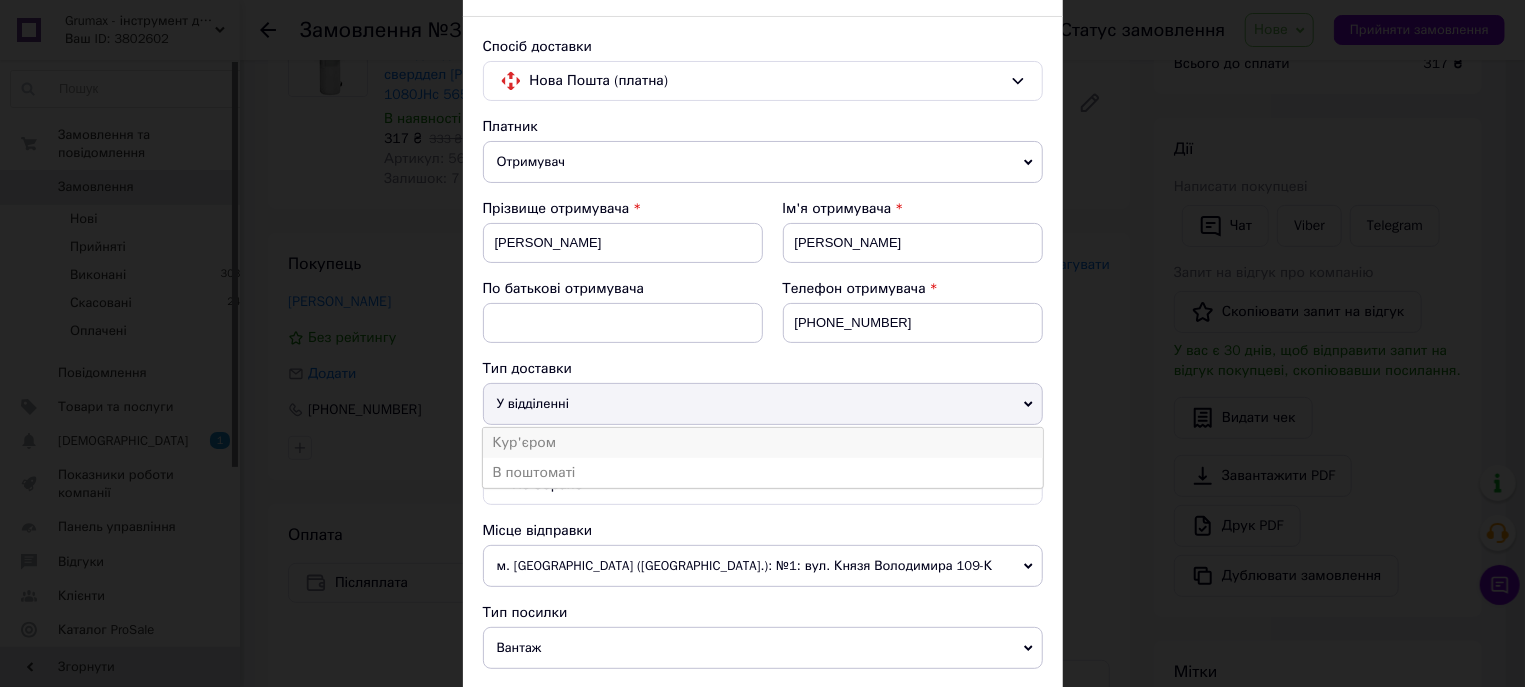 click on "Кур'єром" at bounding box center (763, 443) 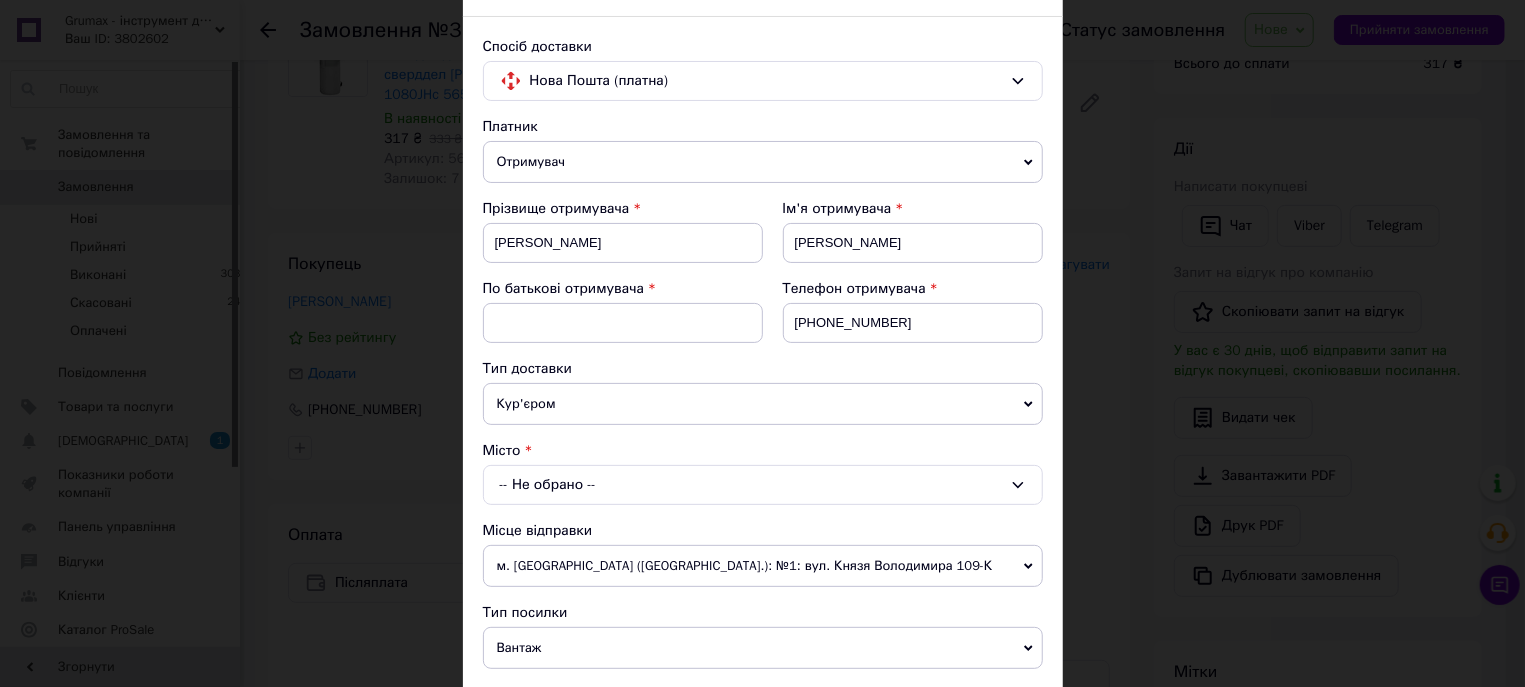 click on "Кур'єром" at bounding box center [763, 404] 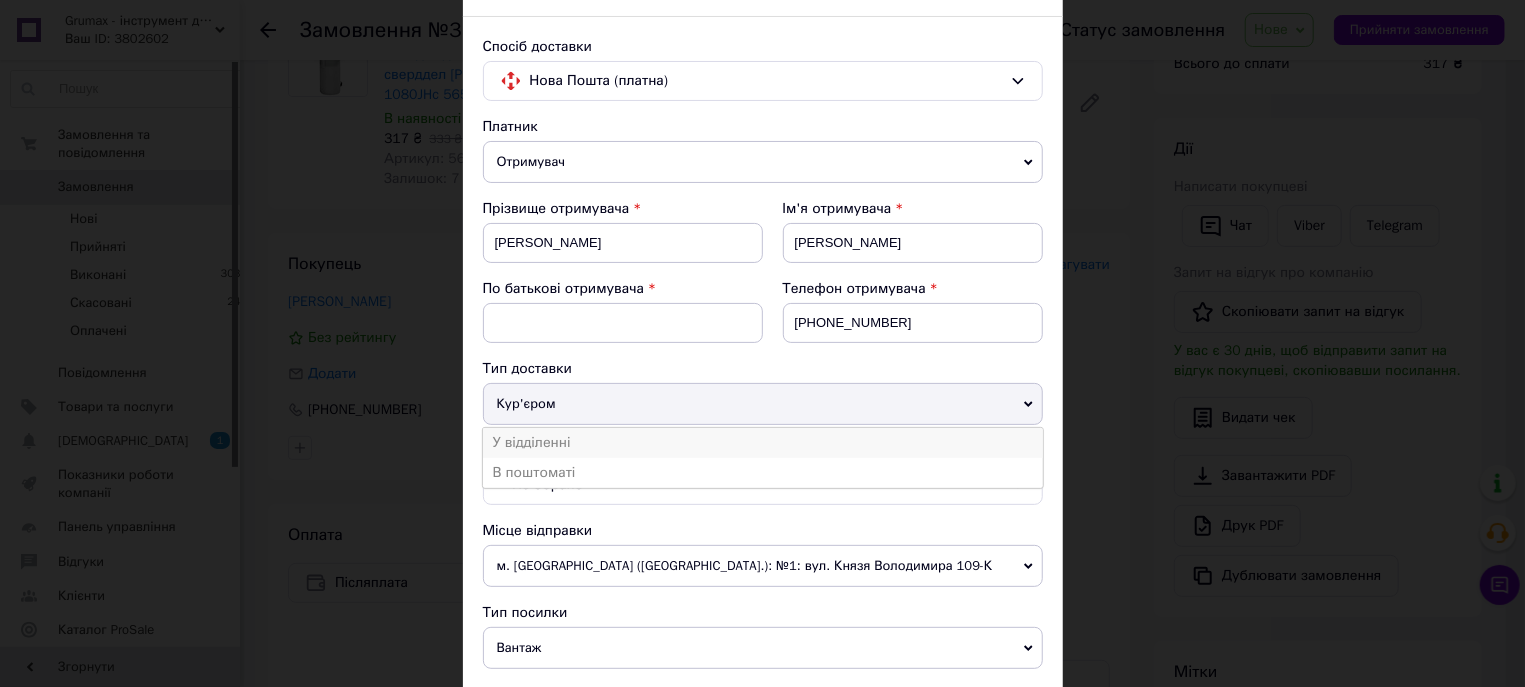 click on "У відділенні" at bounding box center (763, 443) 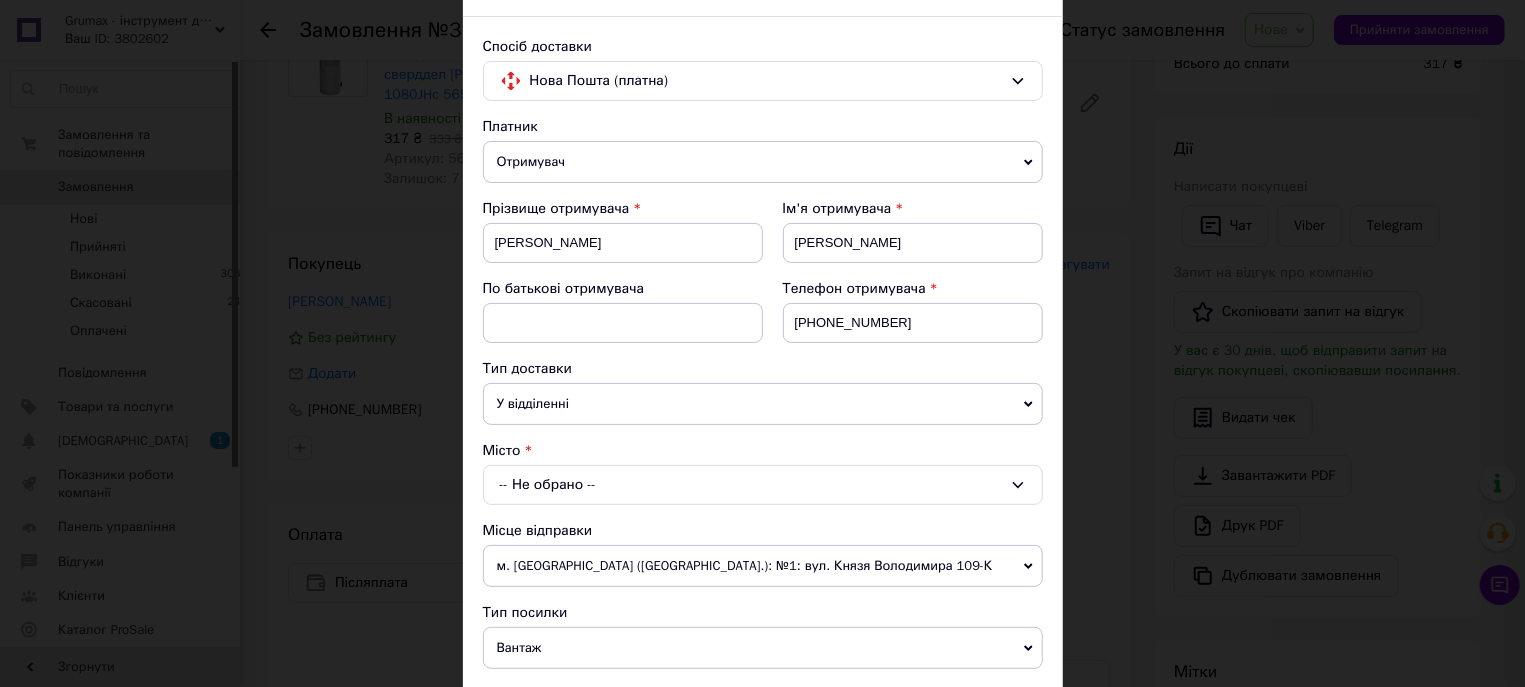 click on "-- Не обрано --" at bounding box center [763, 485] 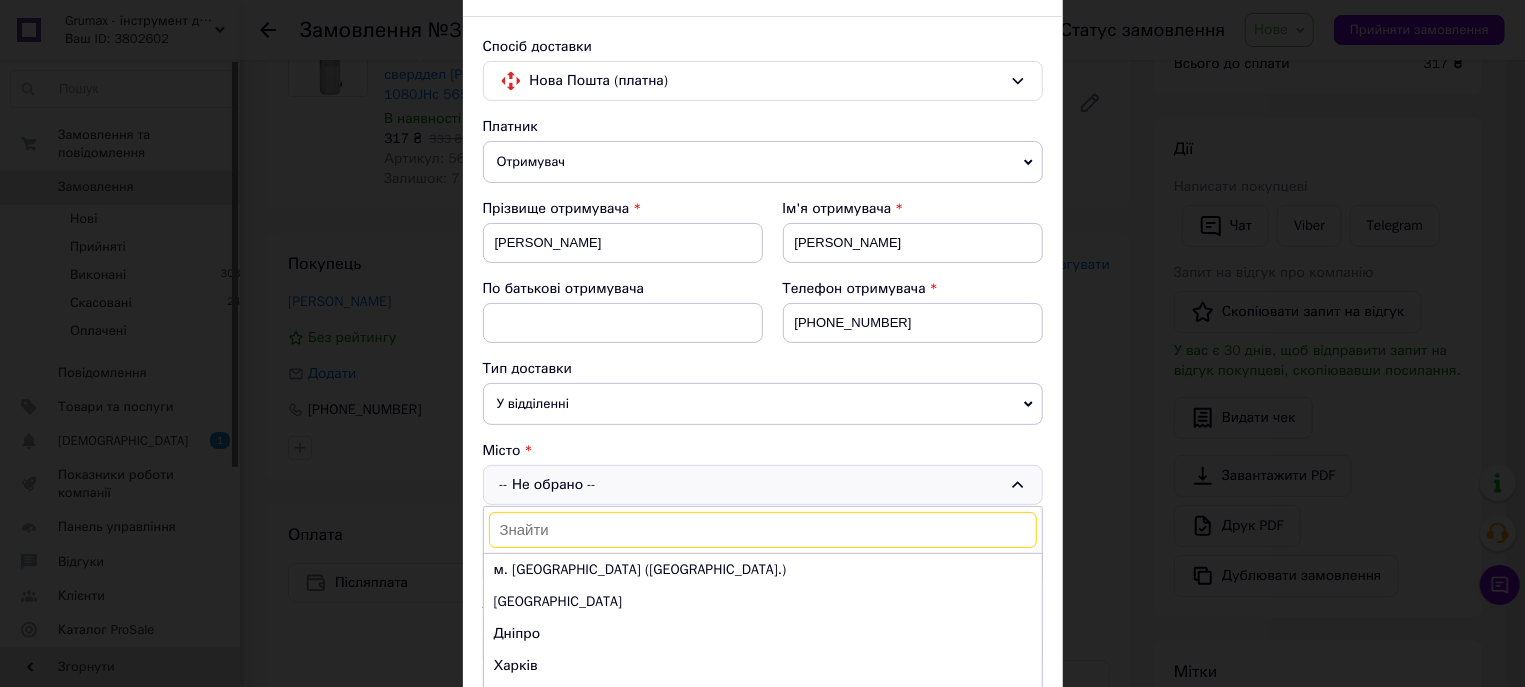 click at bounding box center (763, 530) 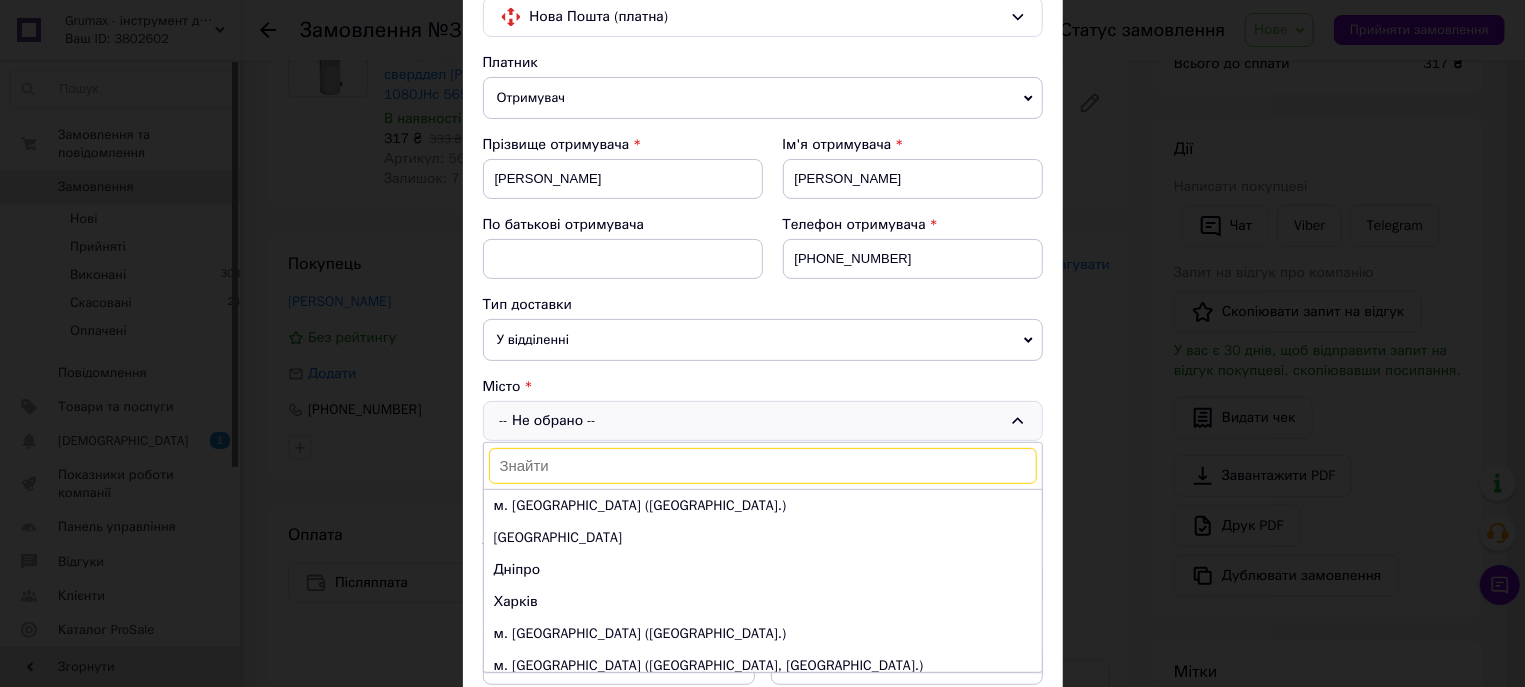 scroll, scrollTop: 228, scrollLeft: 0, axis: vertical 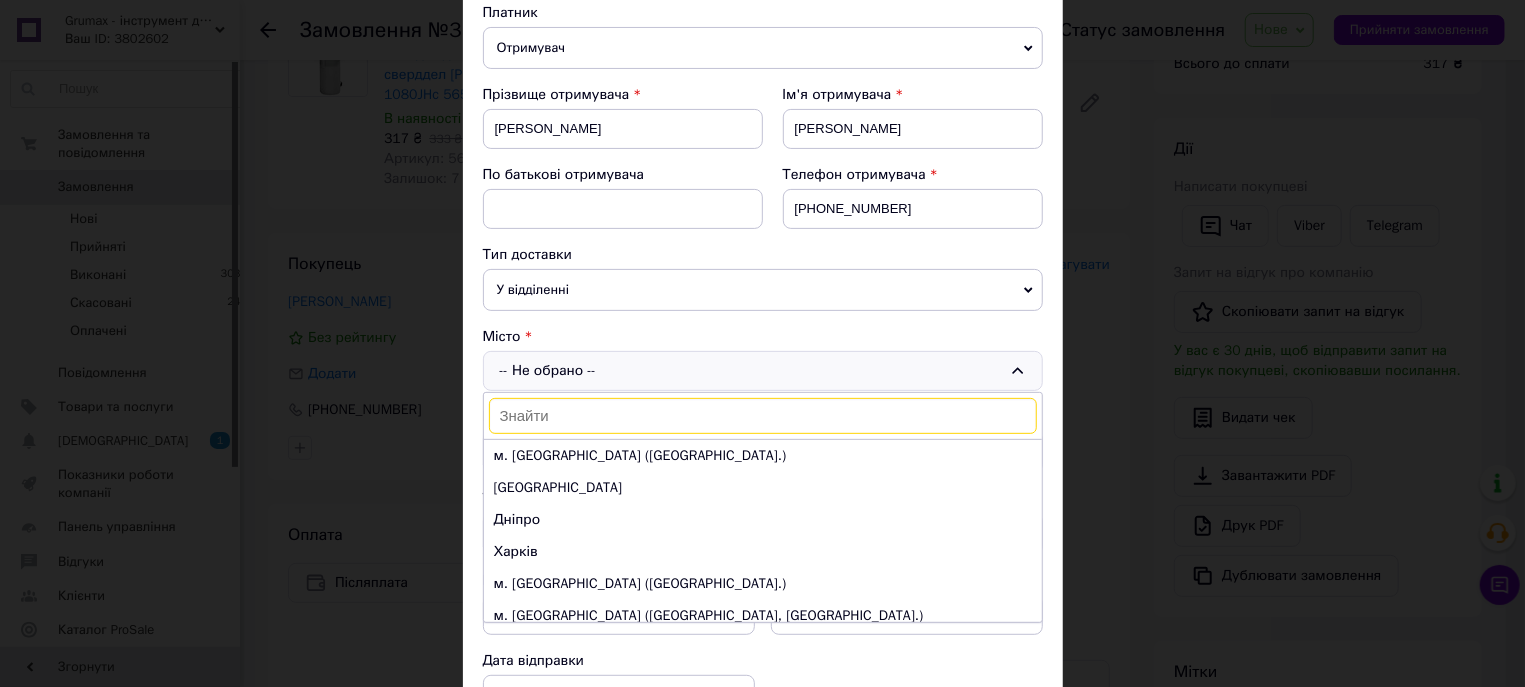 click at bounding box center [763, 416] 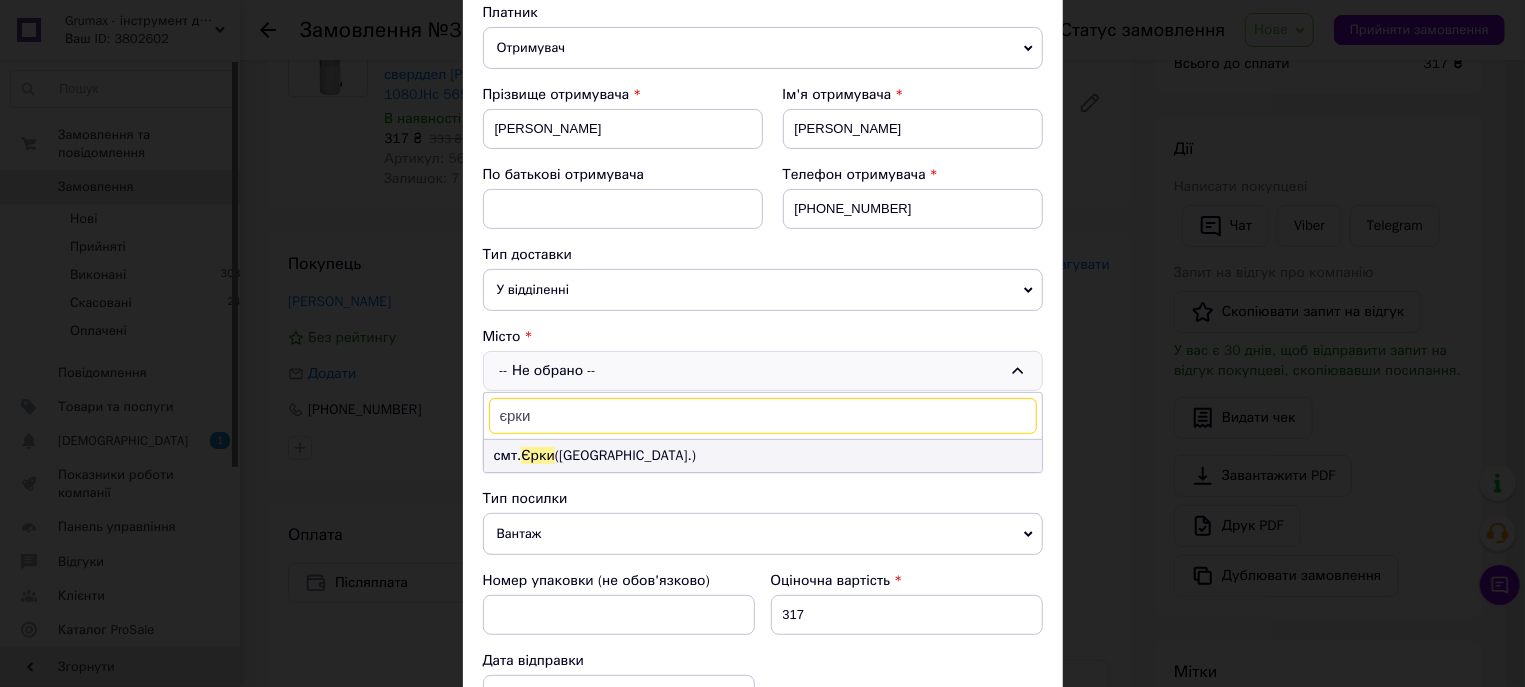 type on "єрки" 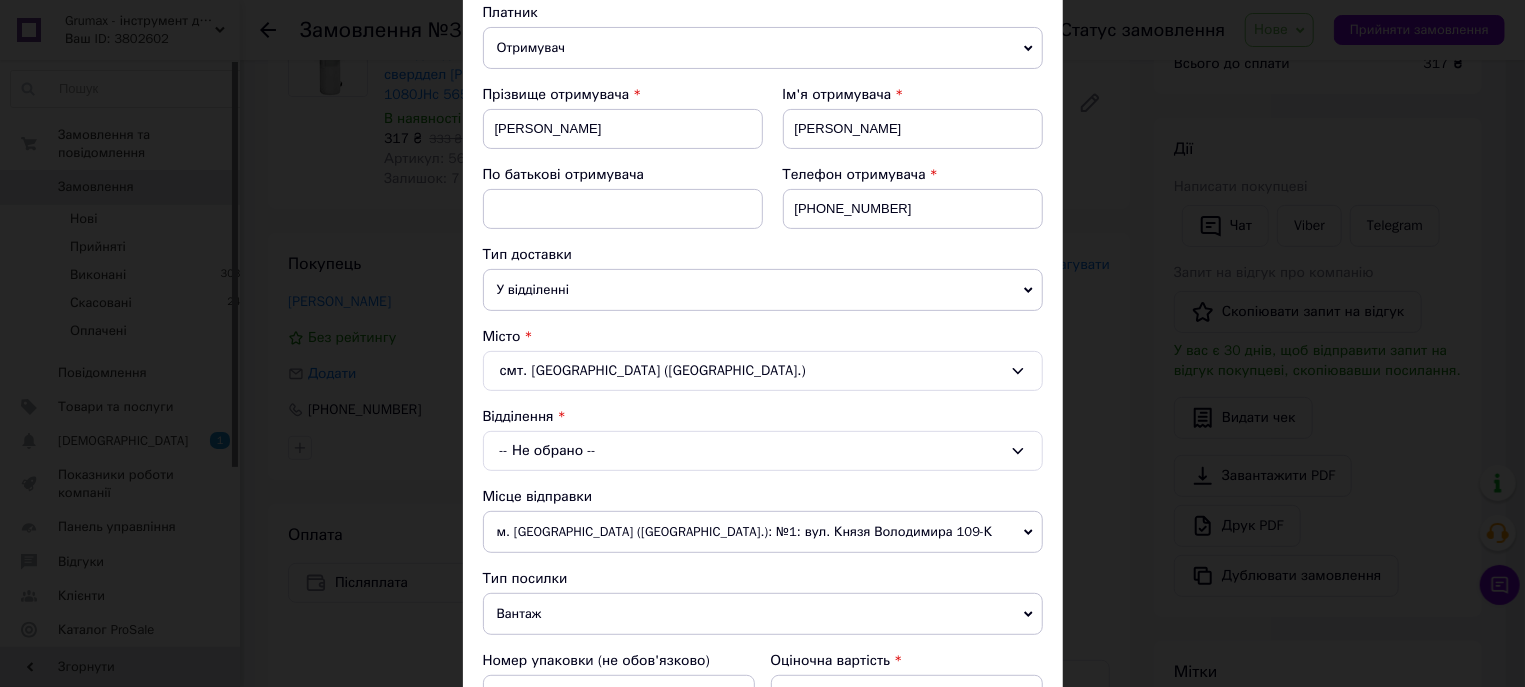 click on "-- Не обрано --" at bounding box center [763, 451] 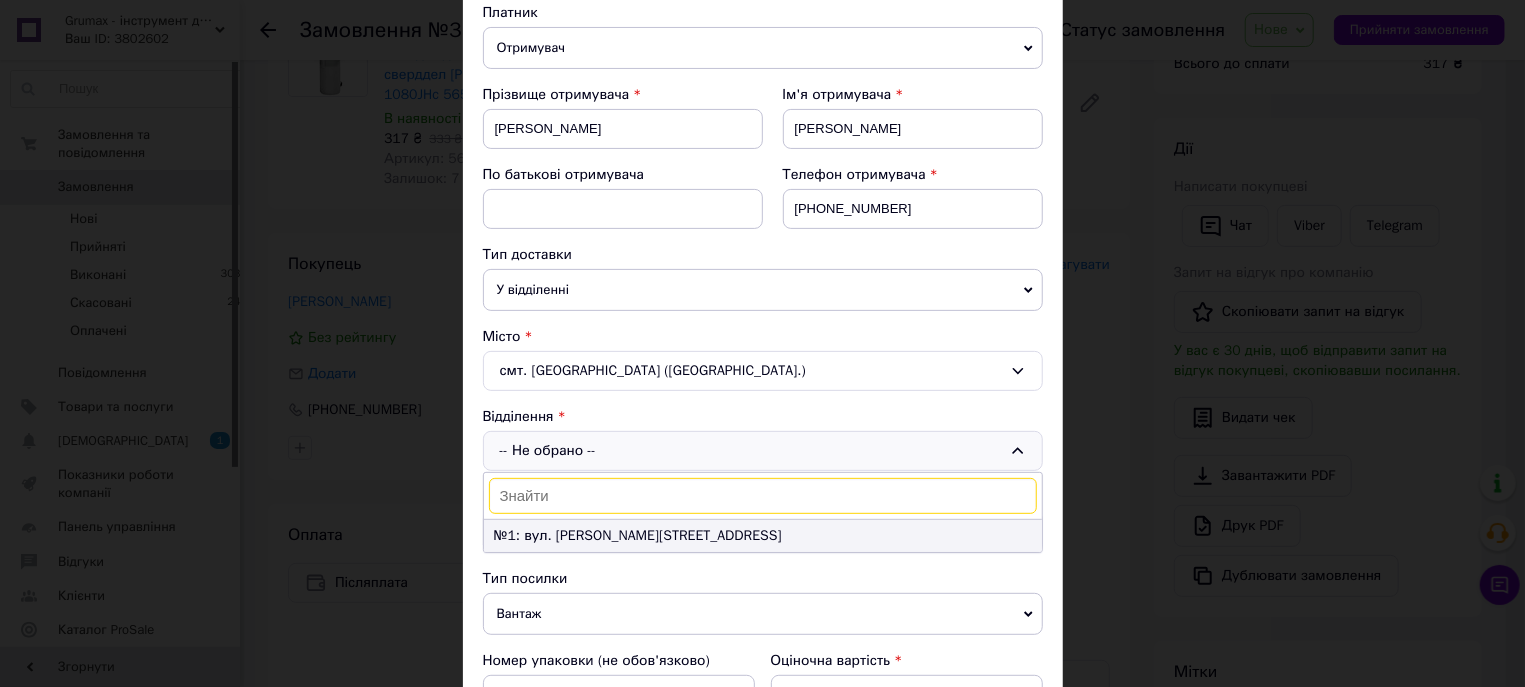 click on "№1: вул. Свердлова, 2/1а" at bounding box center (763, 536) 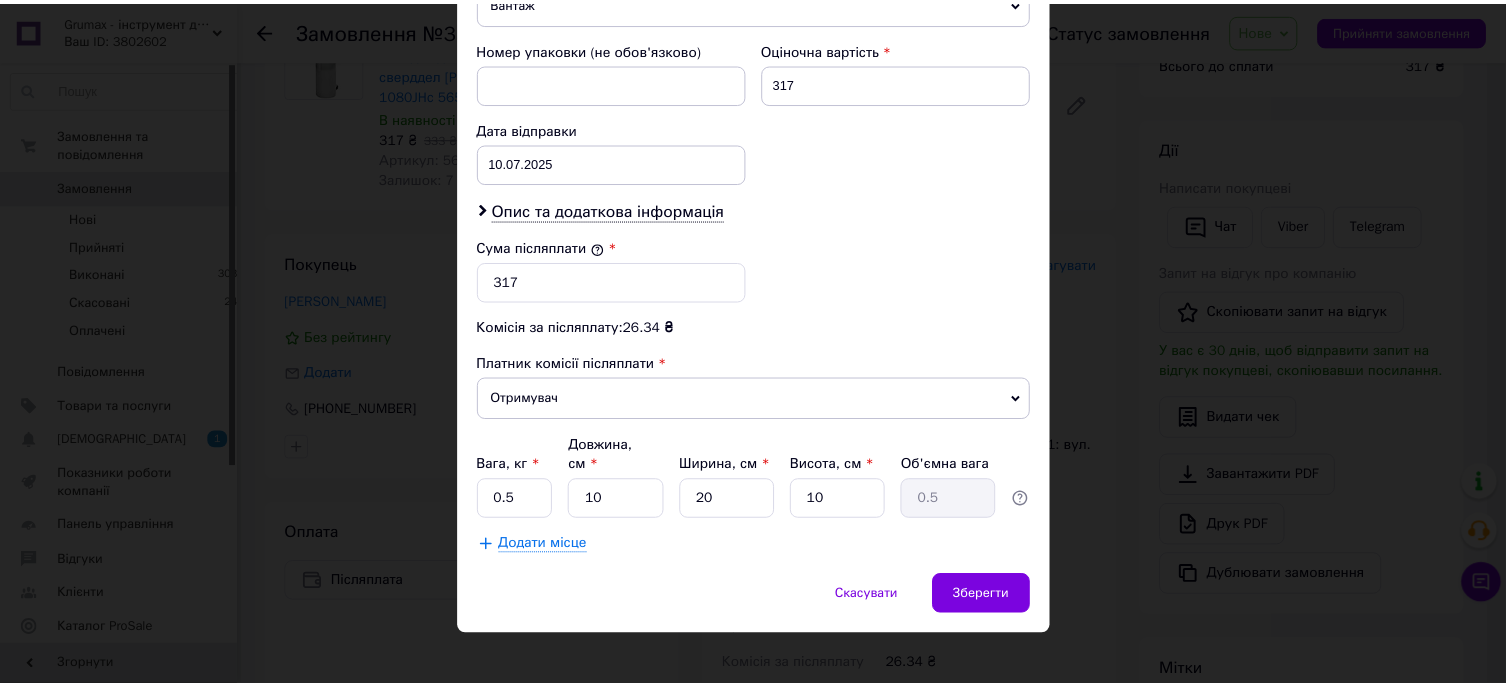 scroll, scrollTop: 843, scrollLeft: 0, axis: vertical 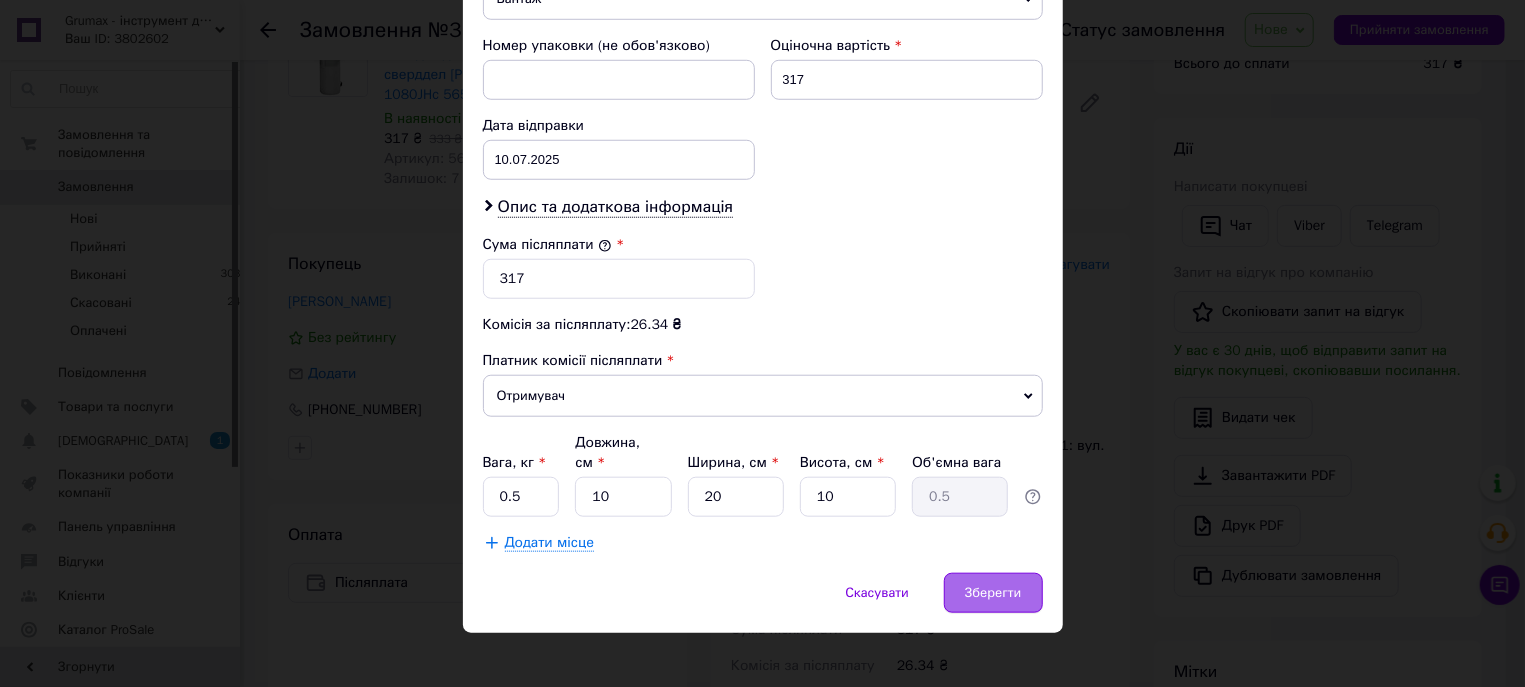 click on "Зберегти" at bounding box center (993, 593) 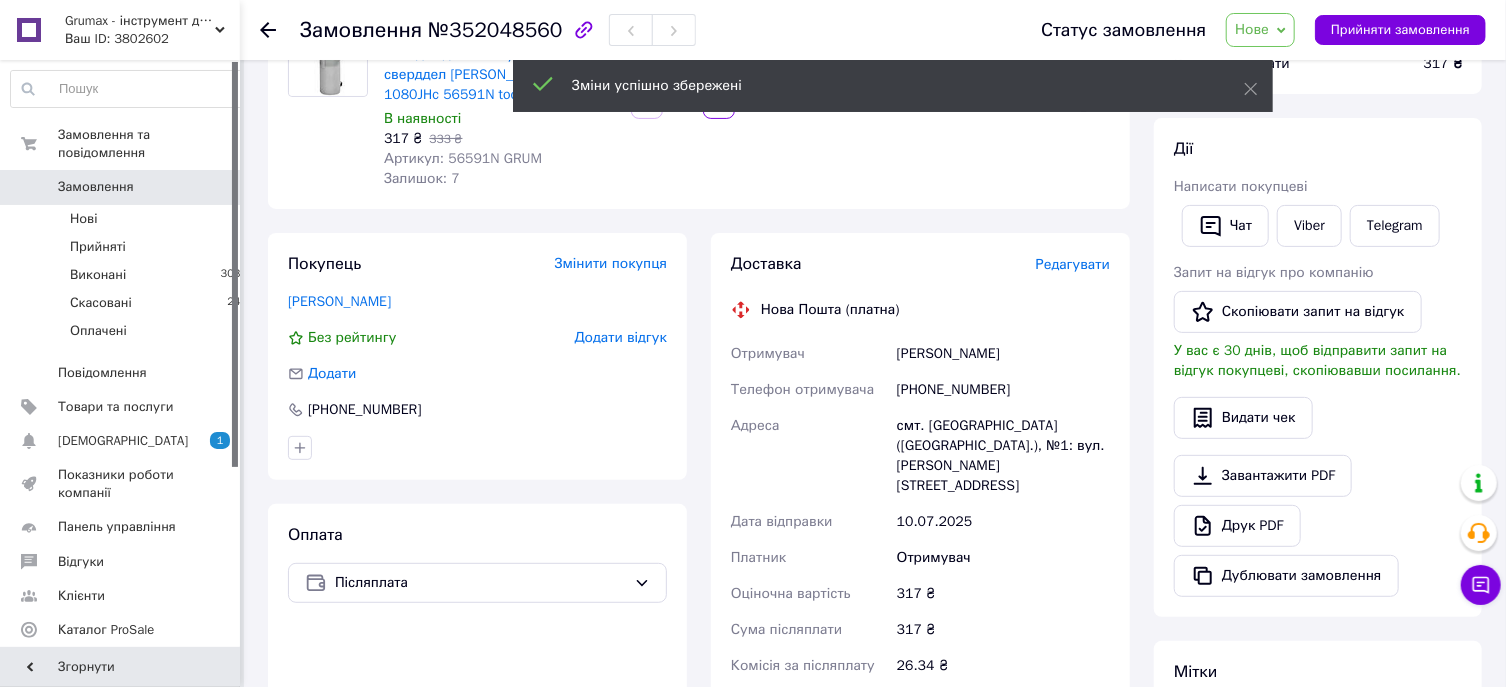 scroll, scrollTop: 0, scrollLeft: 0, axis: both 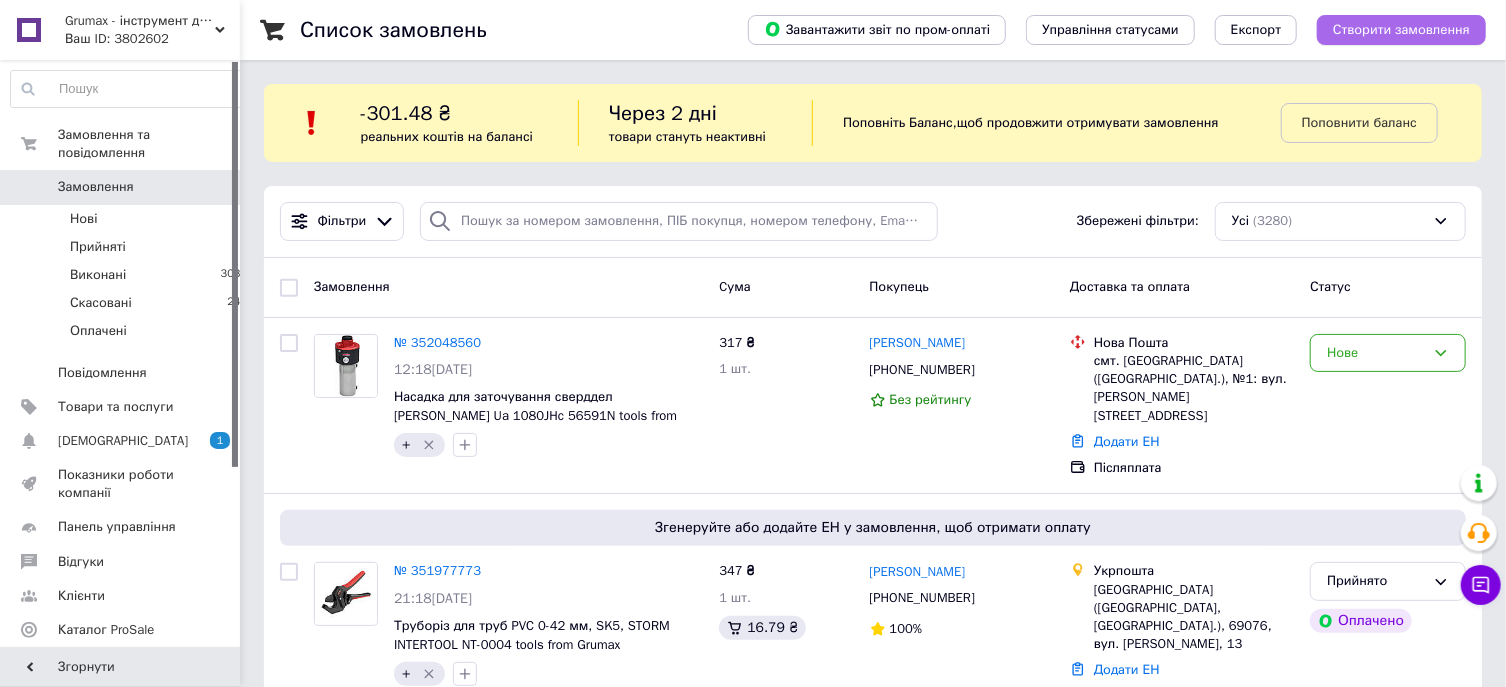 click on "Створити замовлення" at bounding box center (1401, 30) 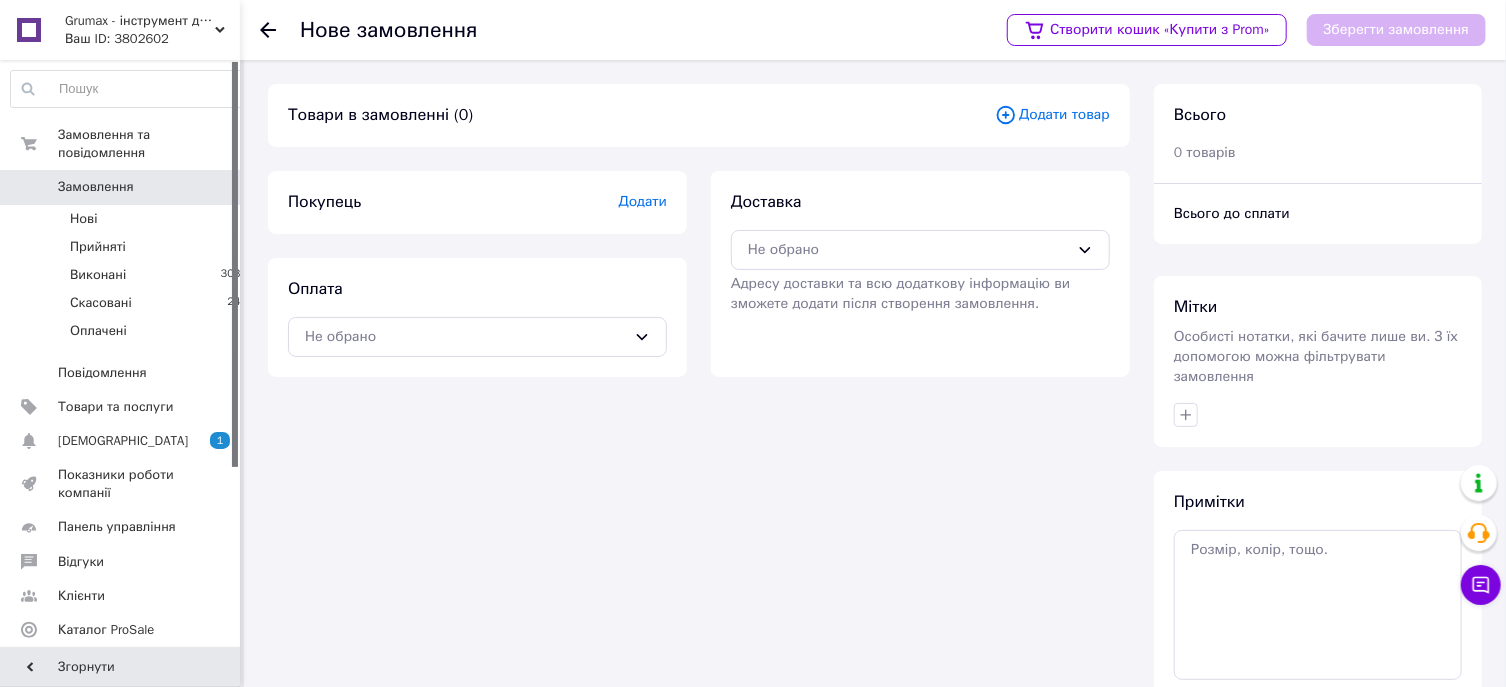 click 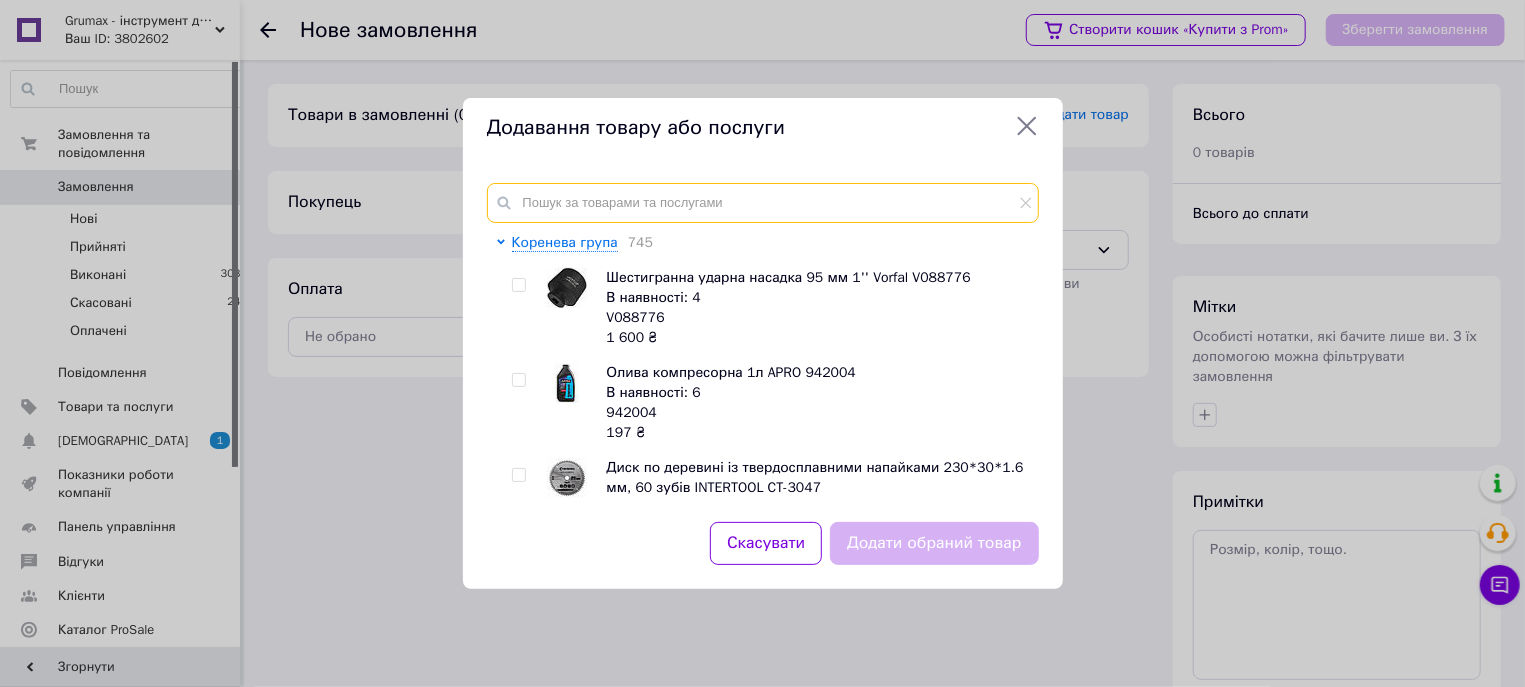 click at bounding box center (763, 203) 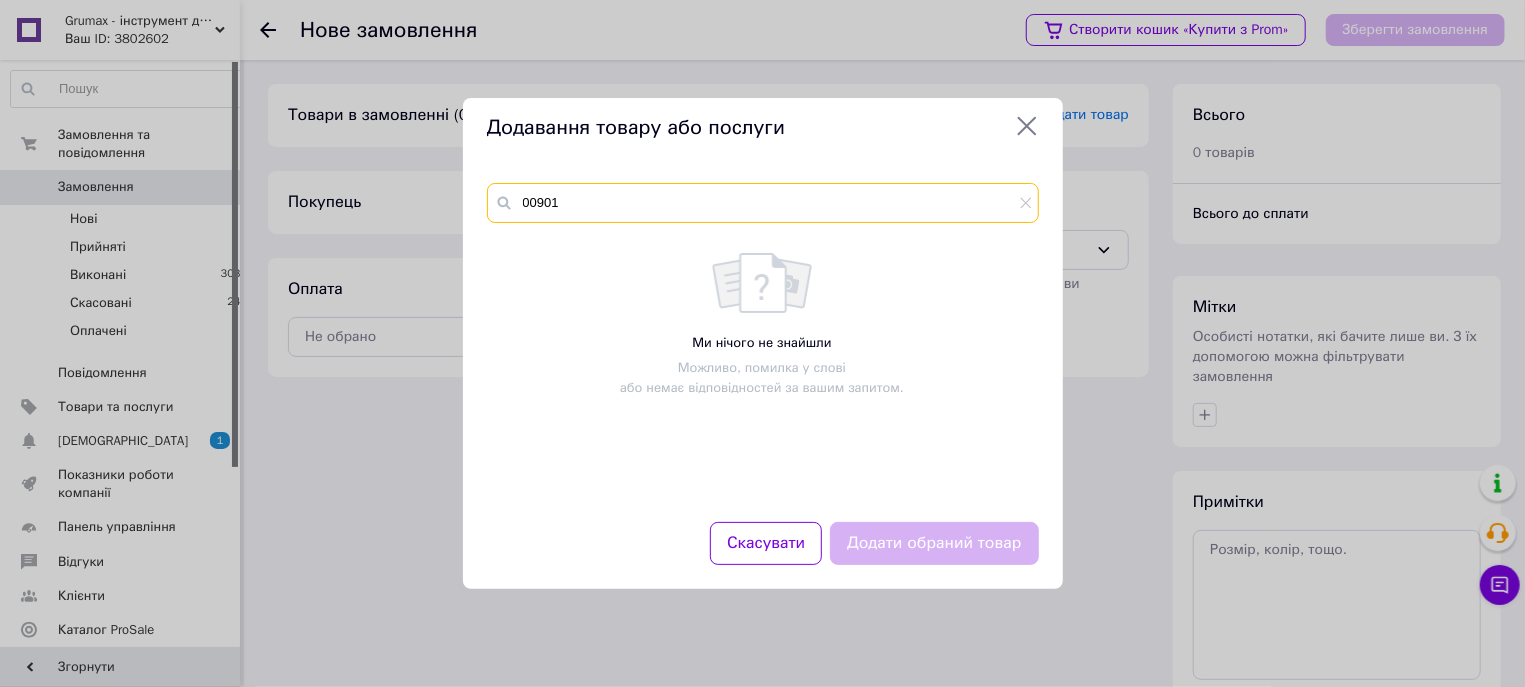 type on "00901" 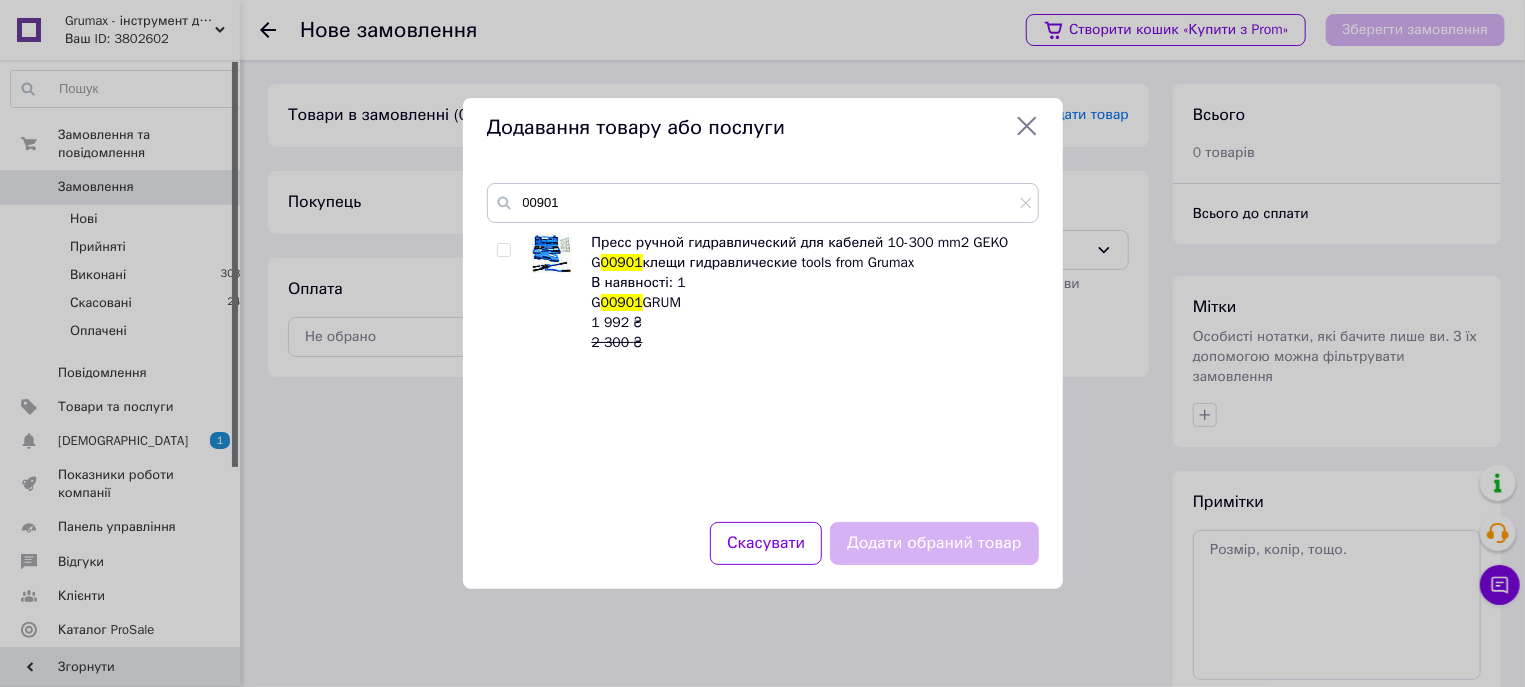 click 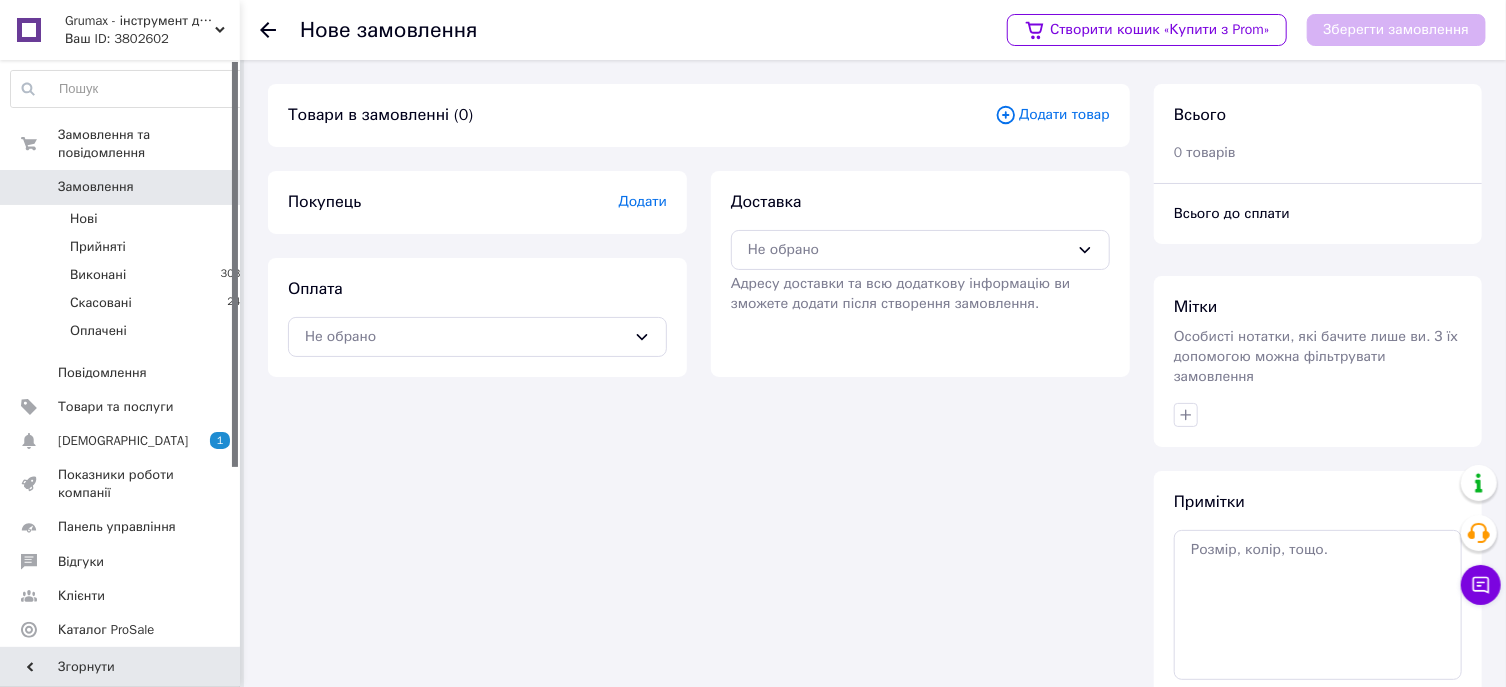 click on "Товари в замовленні (0) Додати товар" at bounding box center [699, 115] 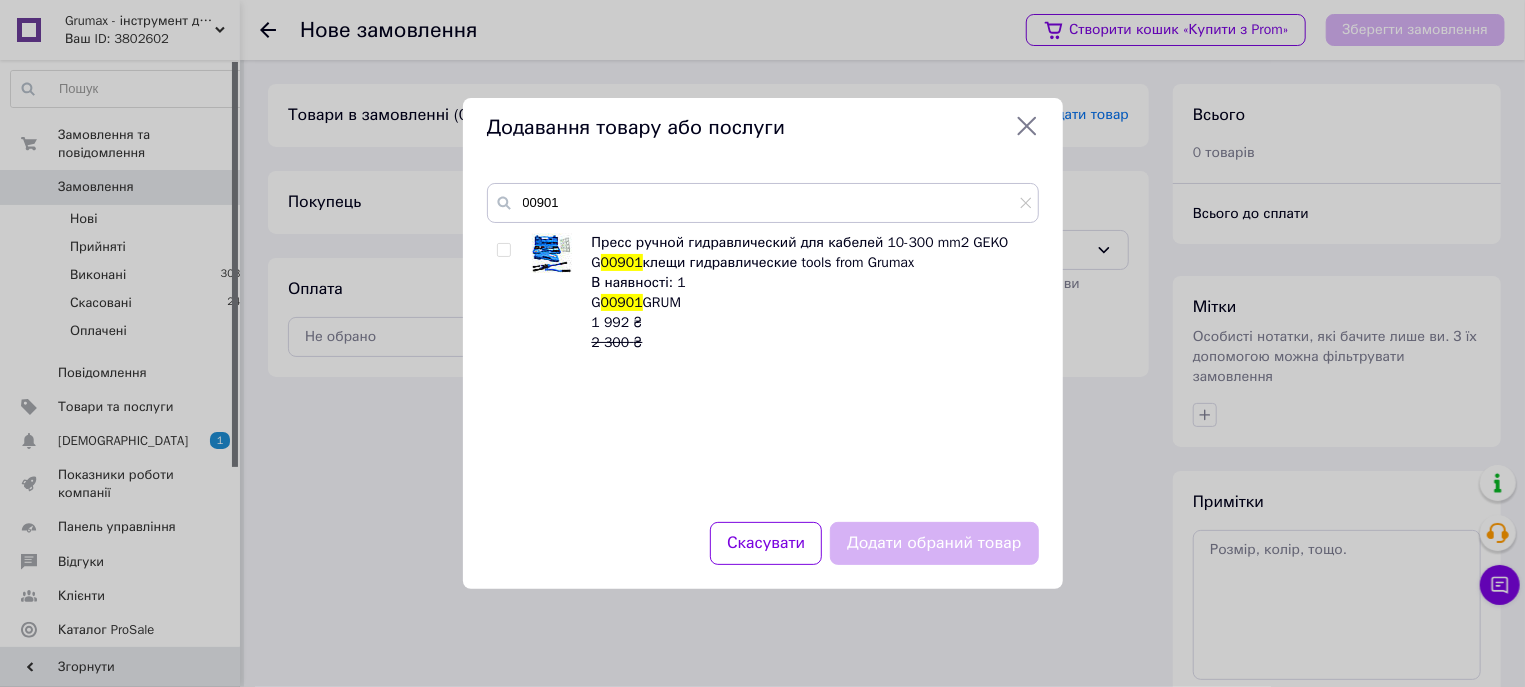 click on "Додавання товару або послуги" at bounding box center (763, 128) 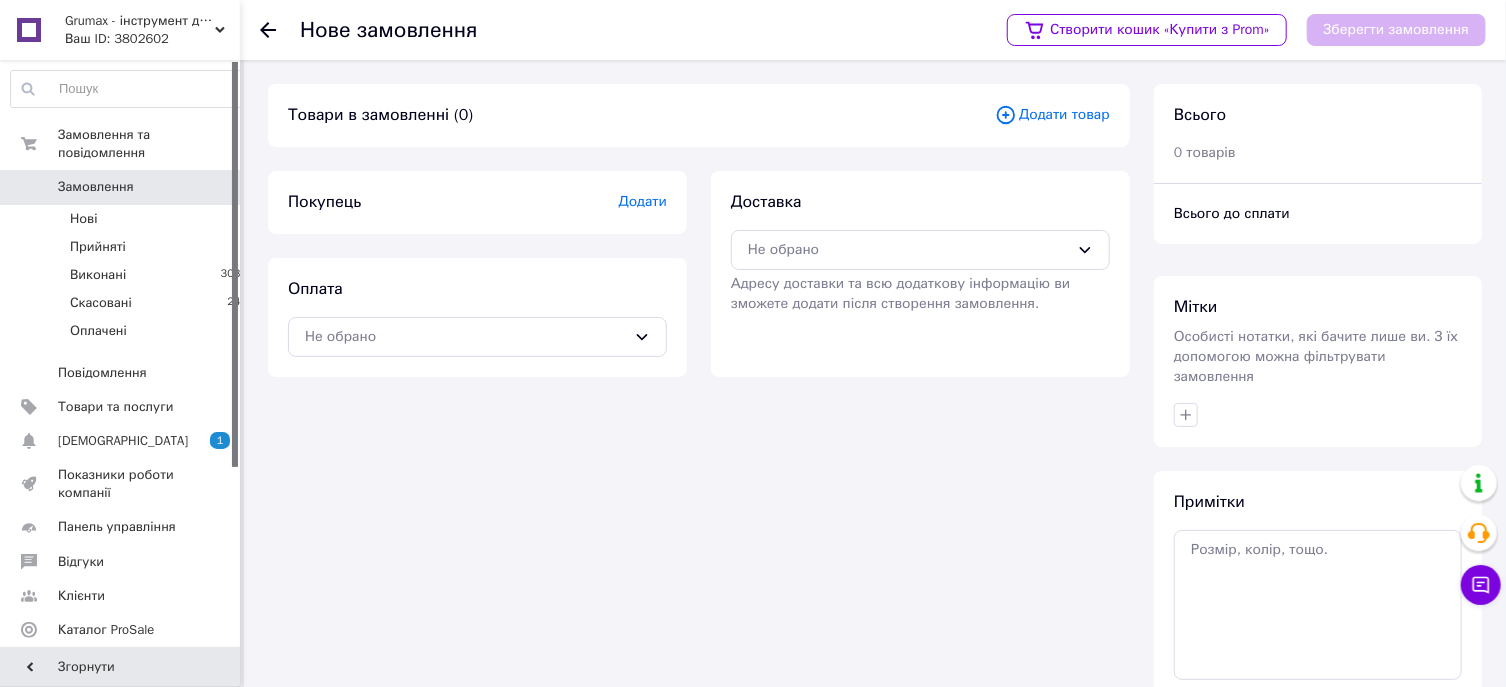 click on "Замовлення та повідомлення Замовлення 0 Нові 1 Прийняті 1 Виконані 3037 Скасовані 241 Оплачені 0 Повідомлення 0 Товари та послуги Сповіщення 1 0 Показники роботи компанії Панель управління Відгуки Клієнти Каталог ProSale Аналітика Інструменти веб-майстра та SEO Управління сайтом Гаманець компанії Маркет Налаштування Тарифи та рахунки Prom топ" at bounding box center [129, 363] 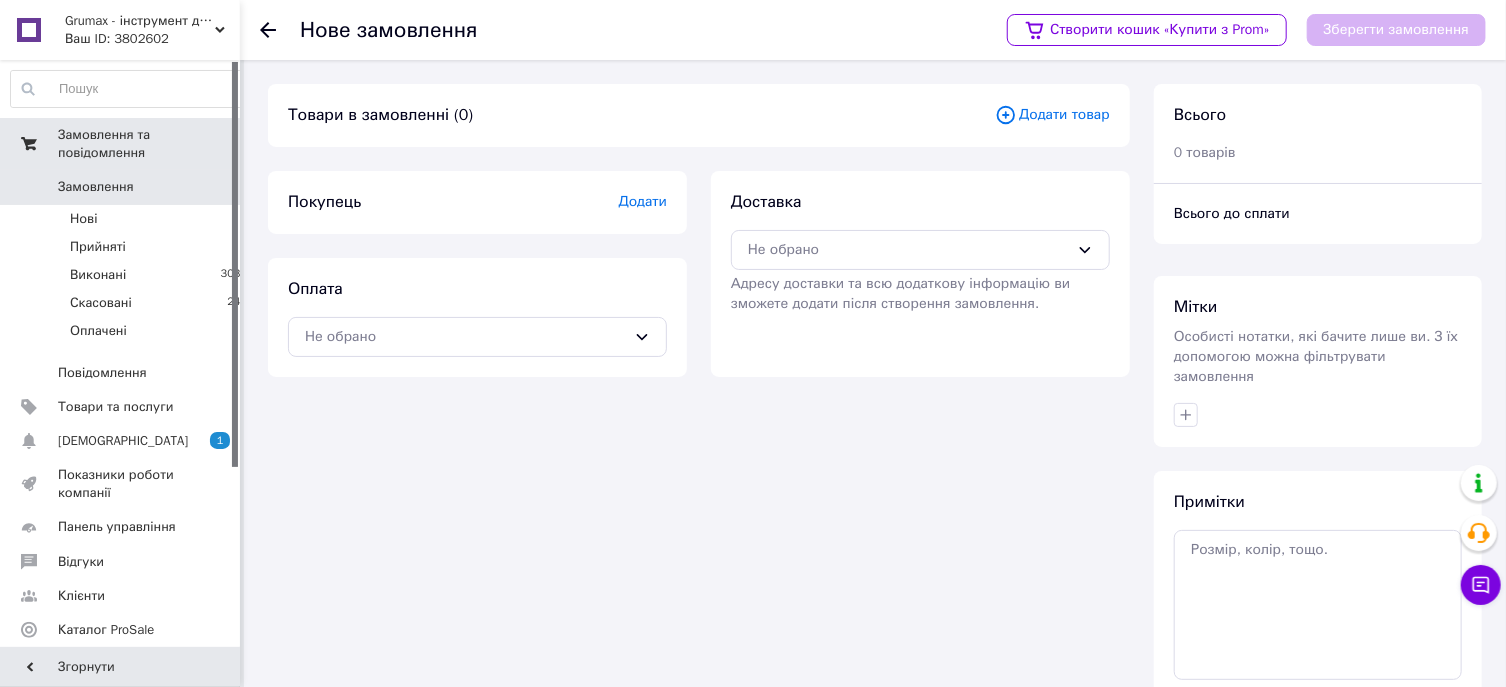 click on "Замовлення та повідомлення" at bounding box center (149, 144) 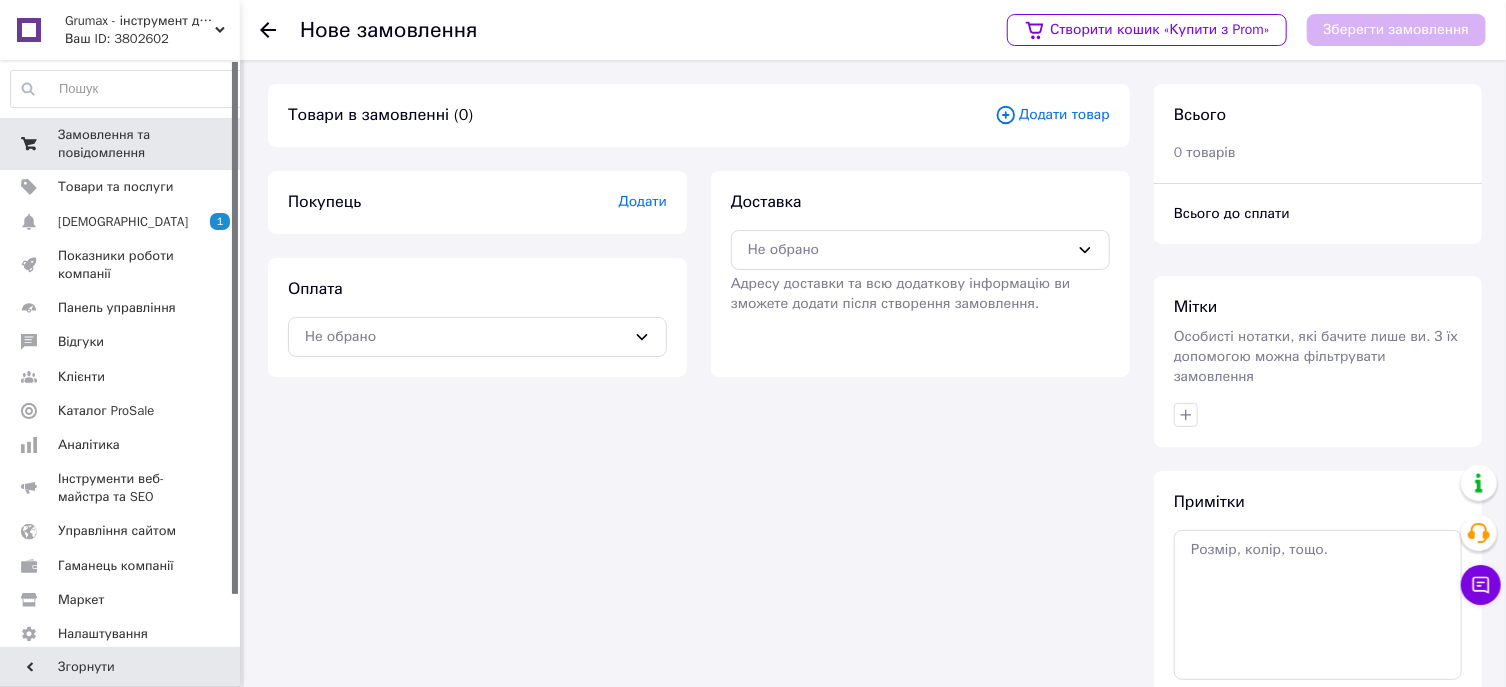 click on "Замовлення та повідомлення" at bounding box center (121, 144) 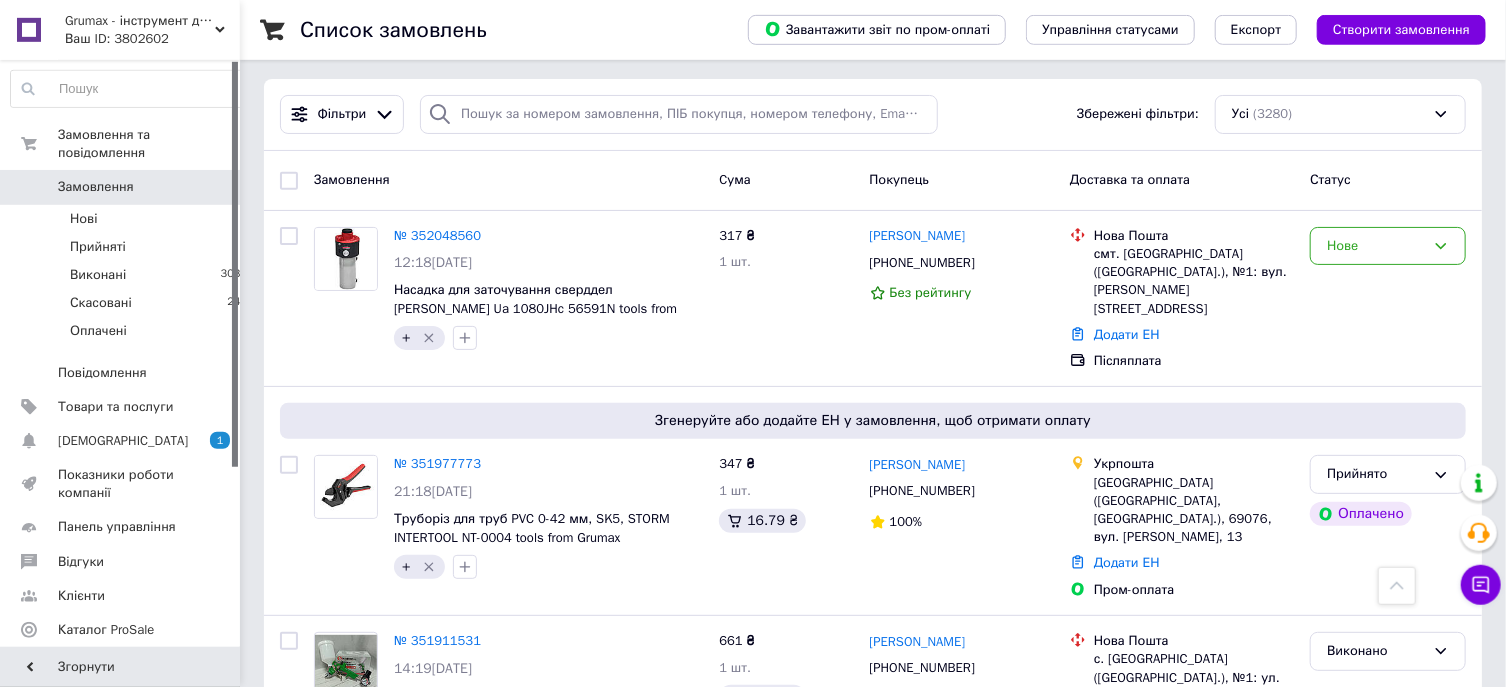 scroll, scrollTop: 0, scrollLeft: 0, axis: both 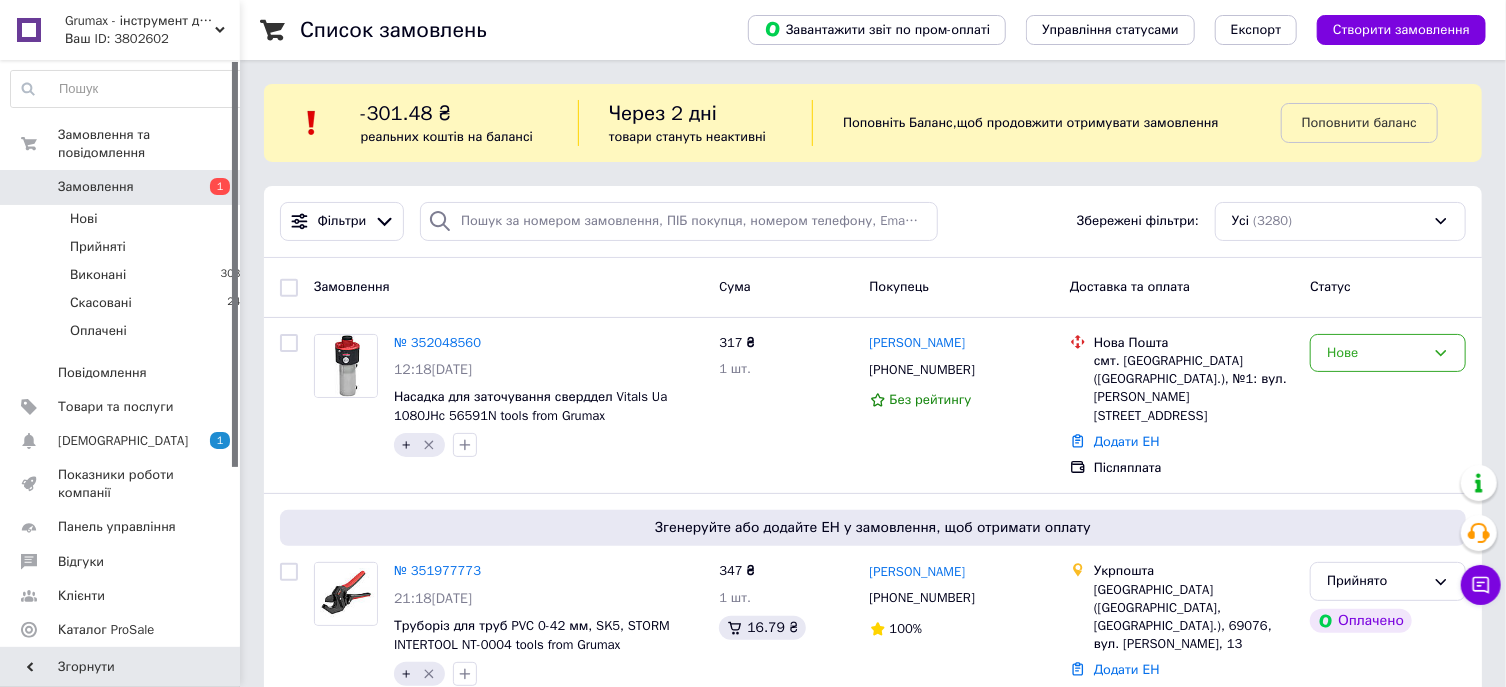 click on "Замовлення" at bounding box center (508, 287) 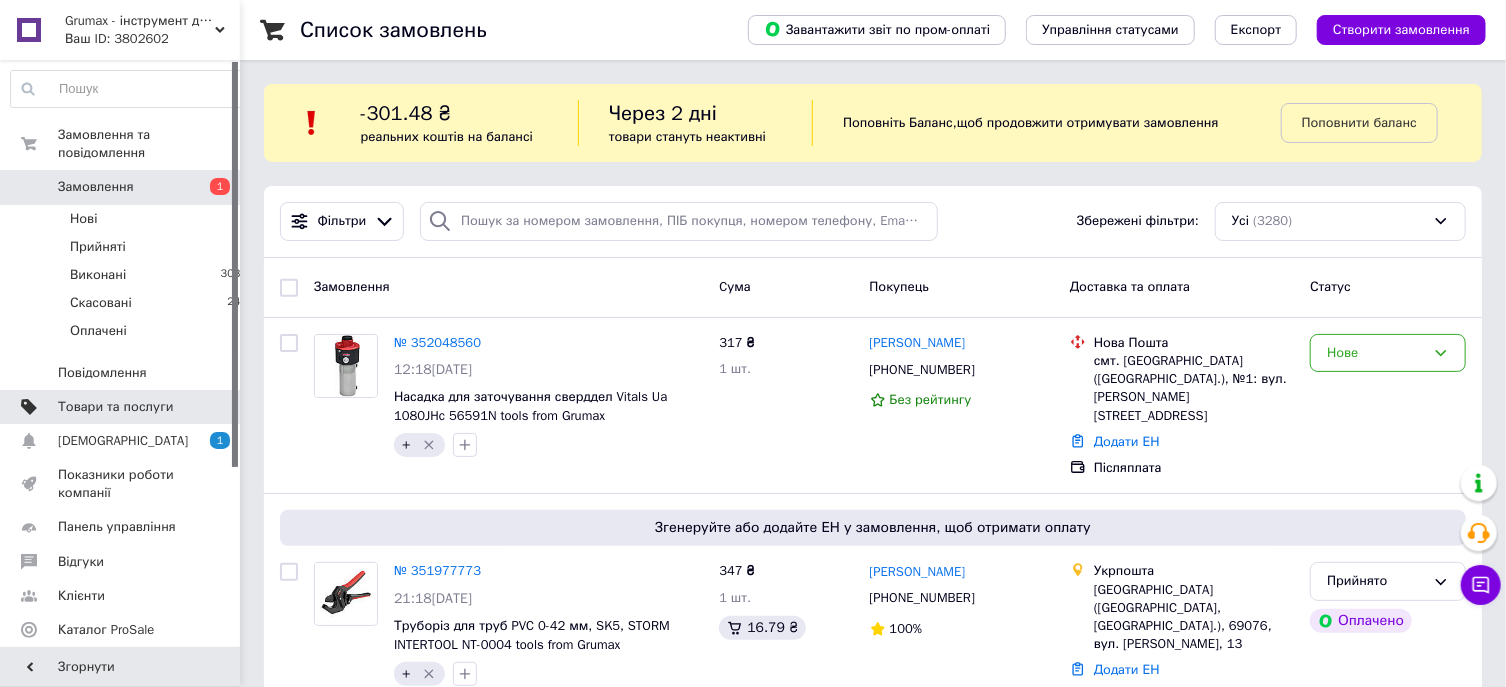 click on "Товари та послуги" at bounding box center [115, 407] 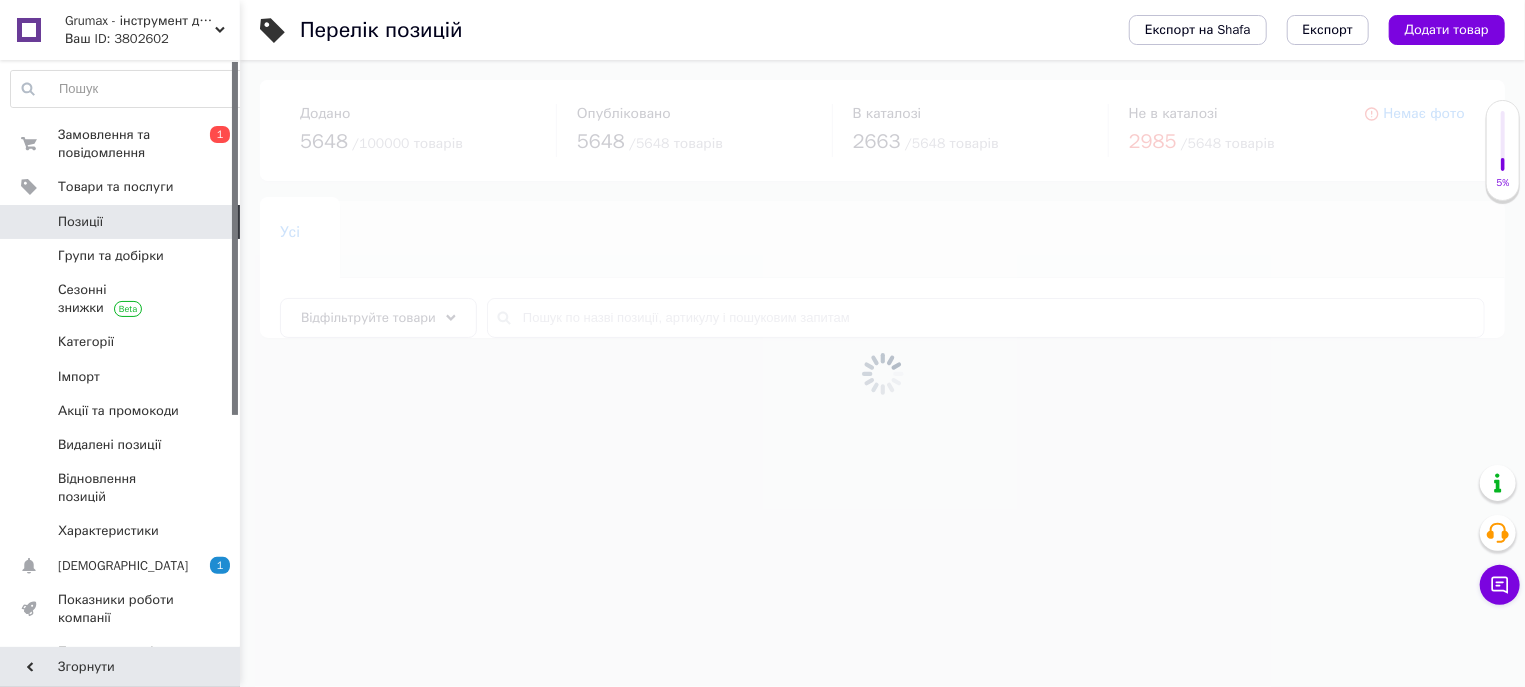 click at bounding box center [882, 373] 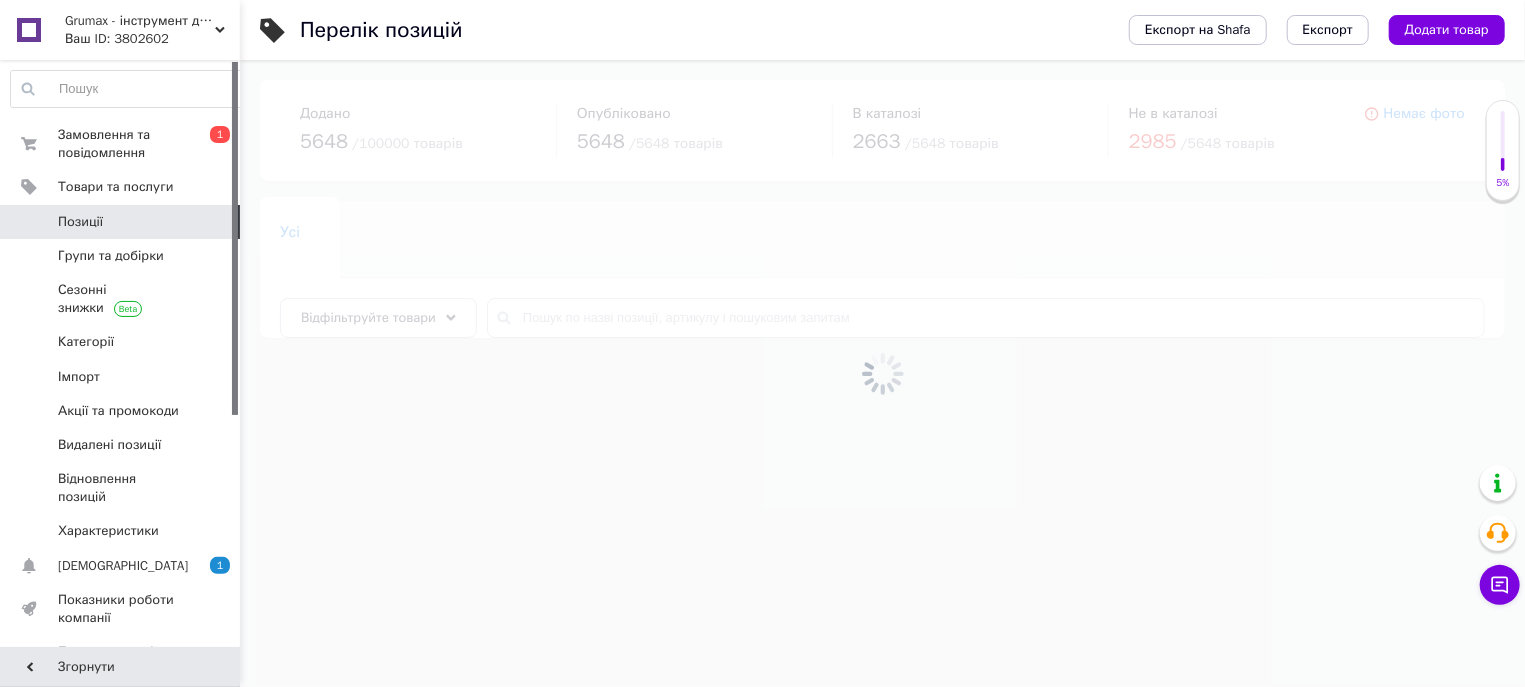 click at bounding box center (882, 373) 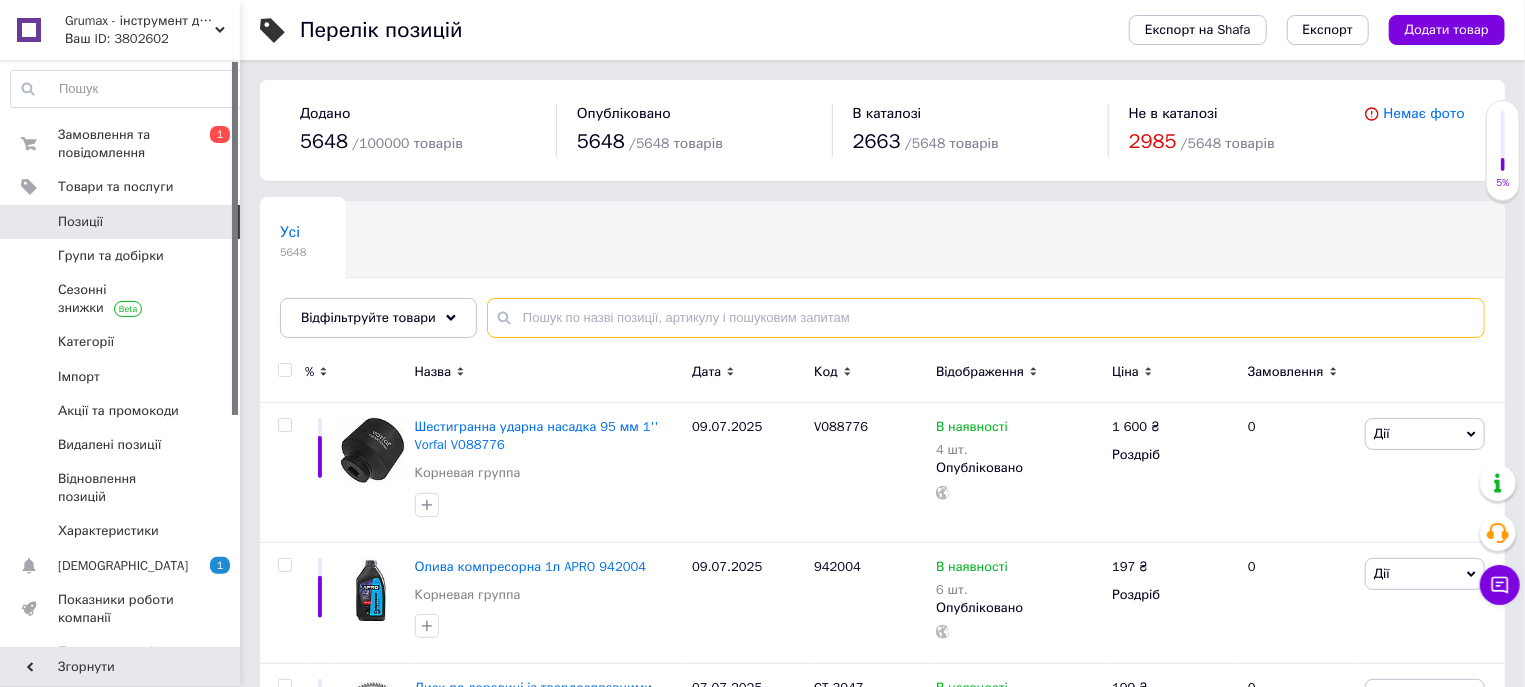 click at bounding box center (986, 318) 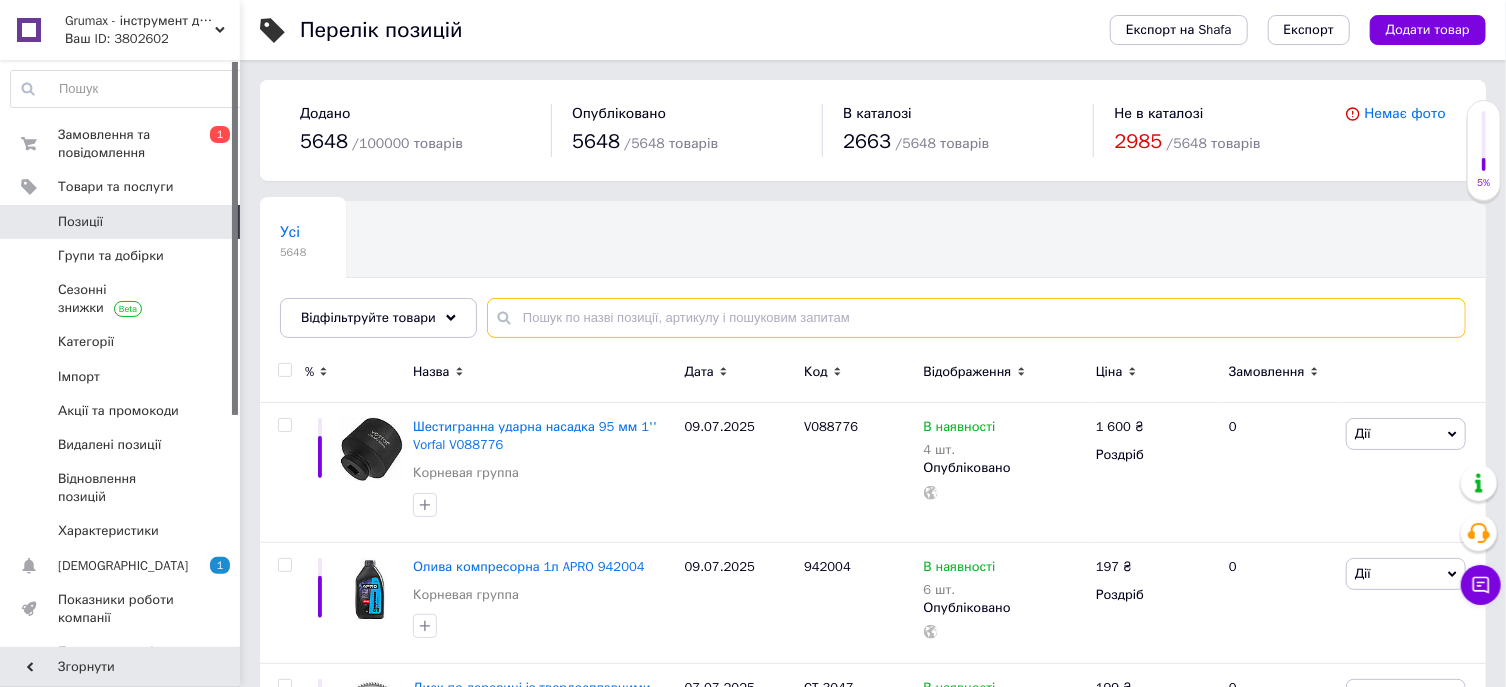 paste on "JCB-46510054" 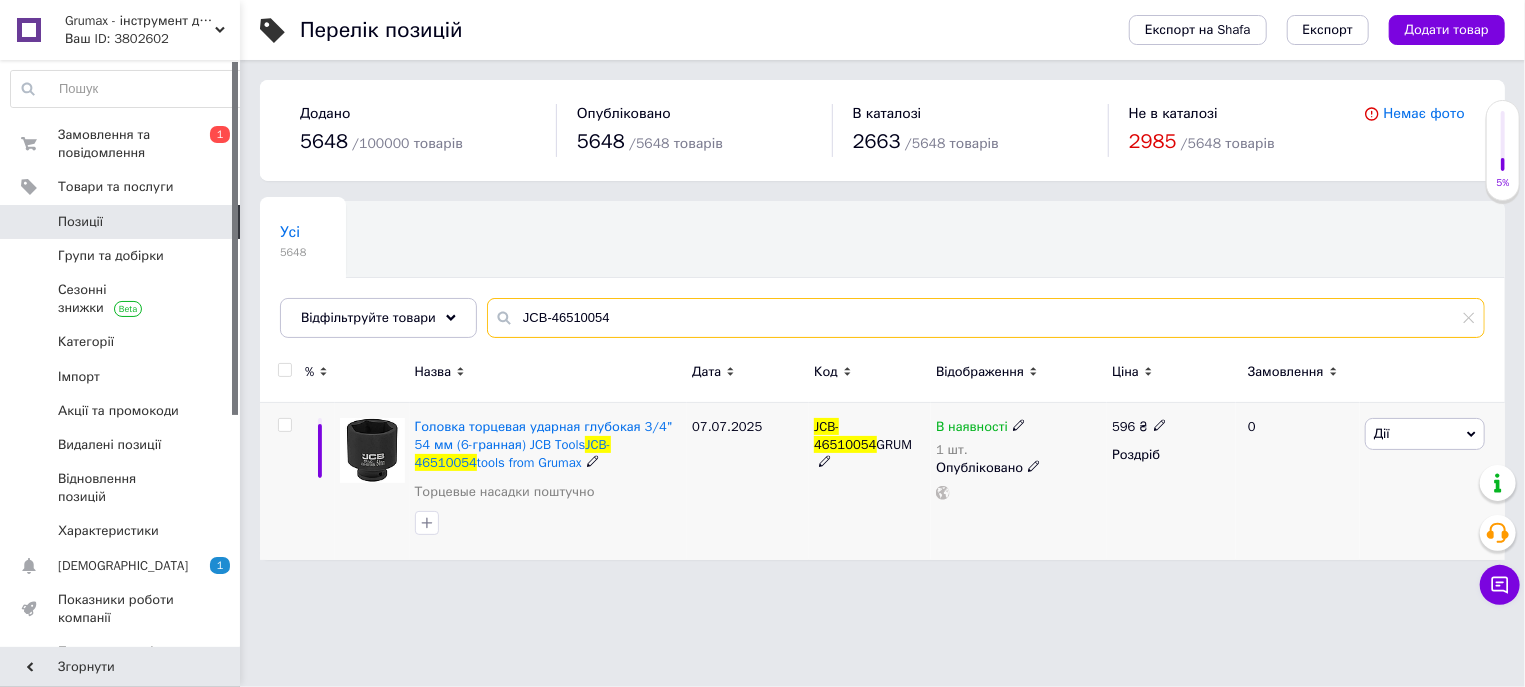type on "JCB-46510054" 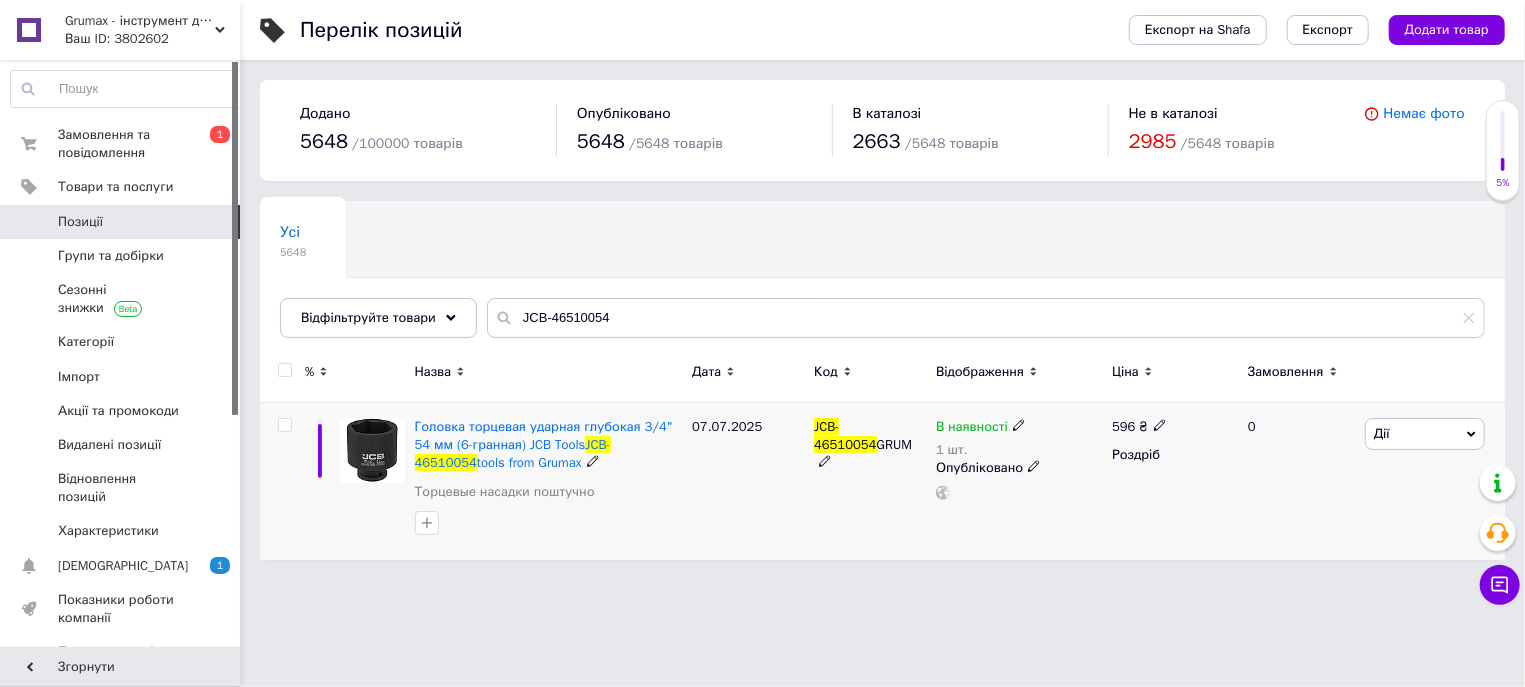click 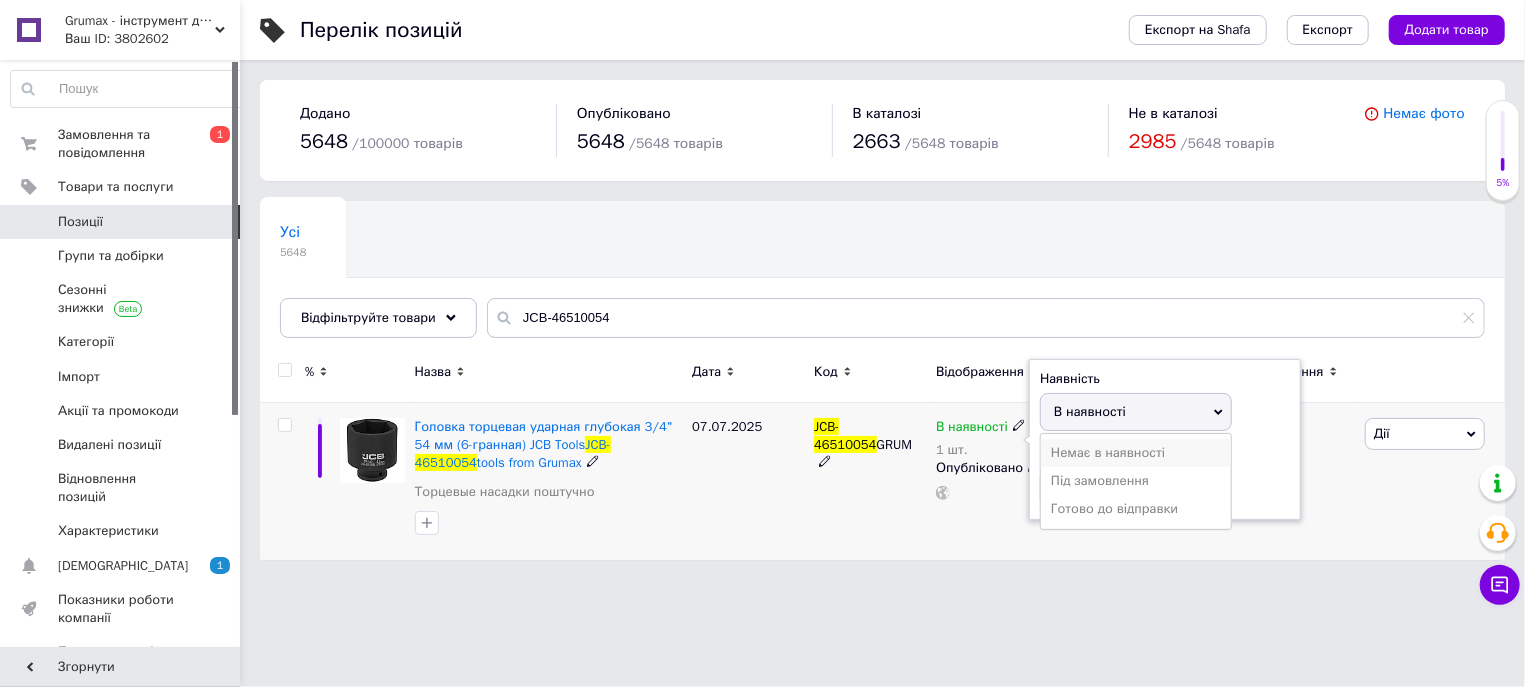 click on "Немає в наявності" at bounding box center (1136, 453) 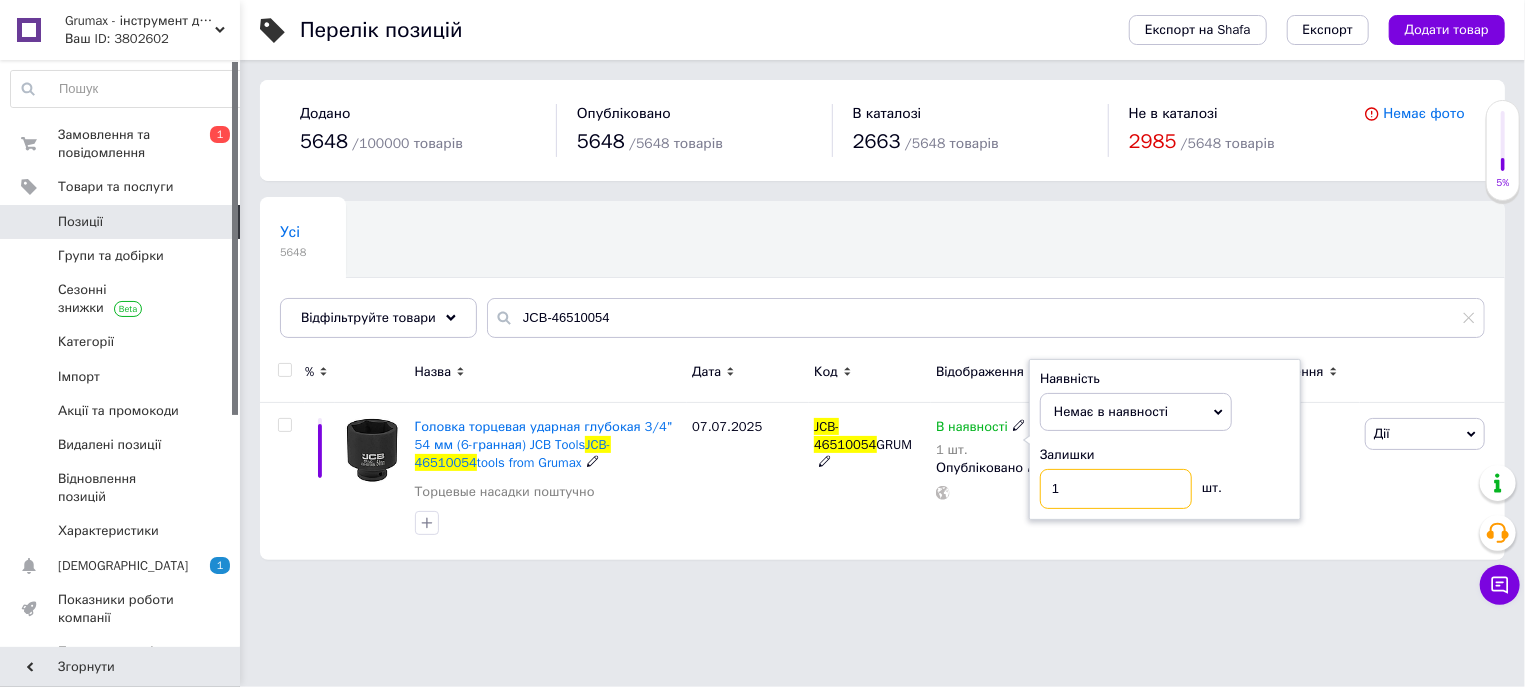 drag, startPoint x: 954, startPoint y: 544, endPoint x: 957, endPoint y: 563, distance: 19.235384 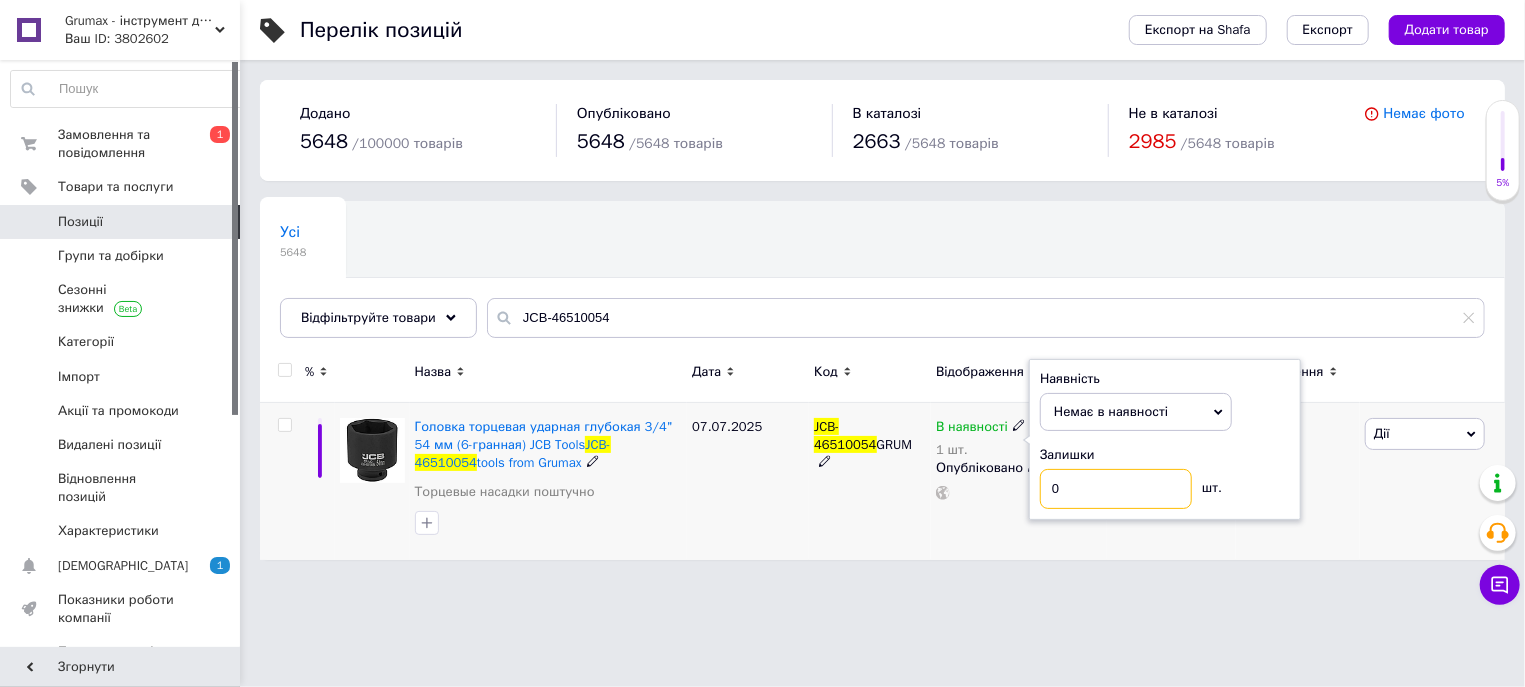 type on "0" 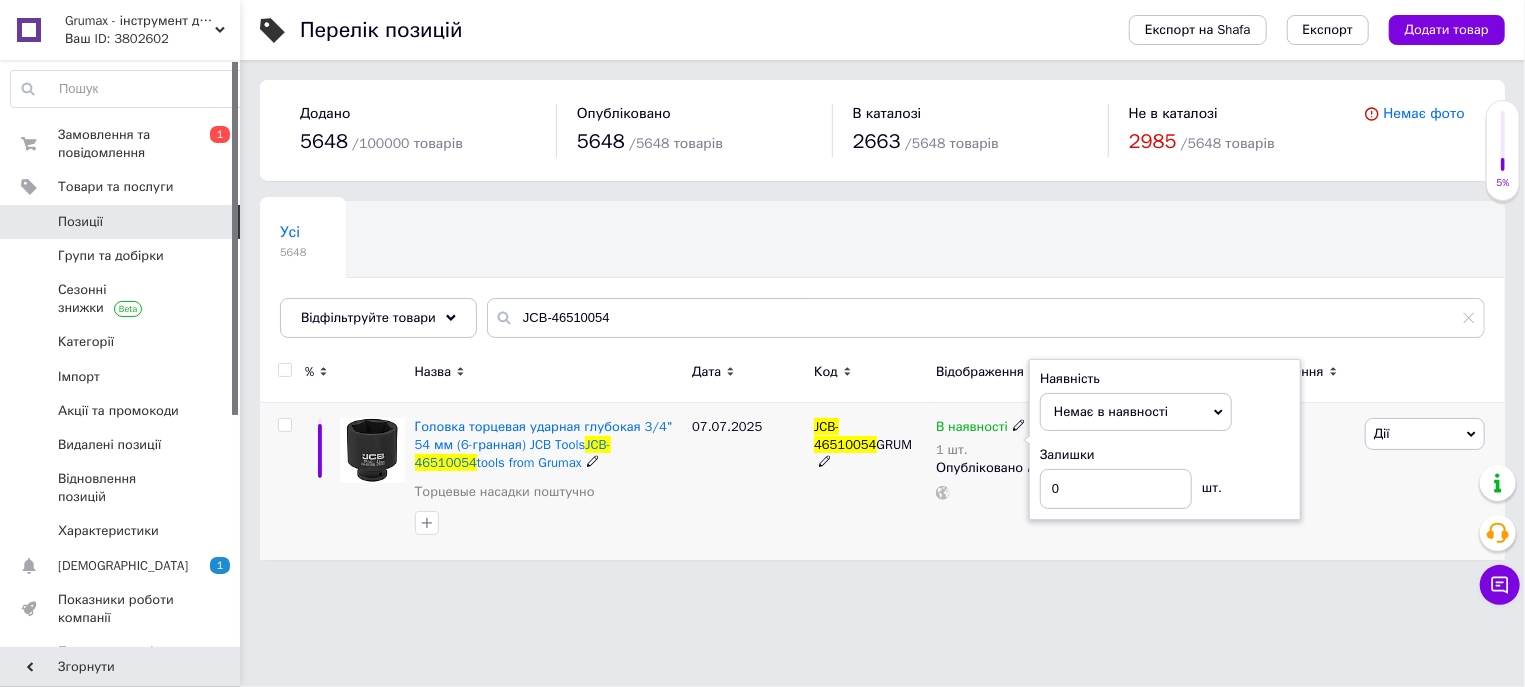 click on "07.07.2025" at bounding box center (748, 481) 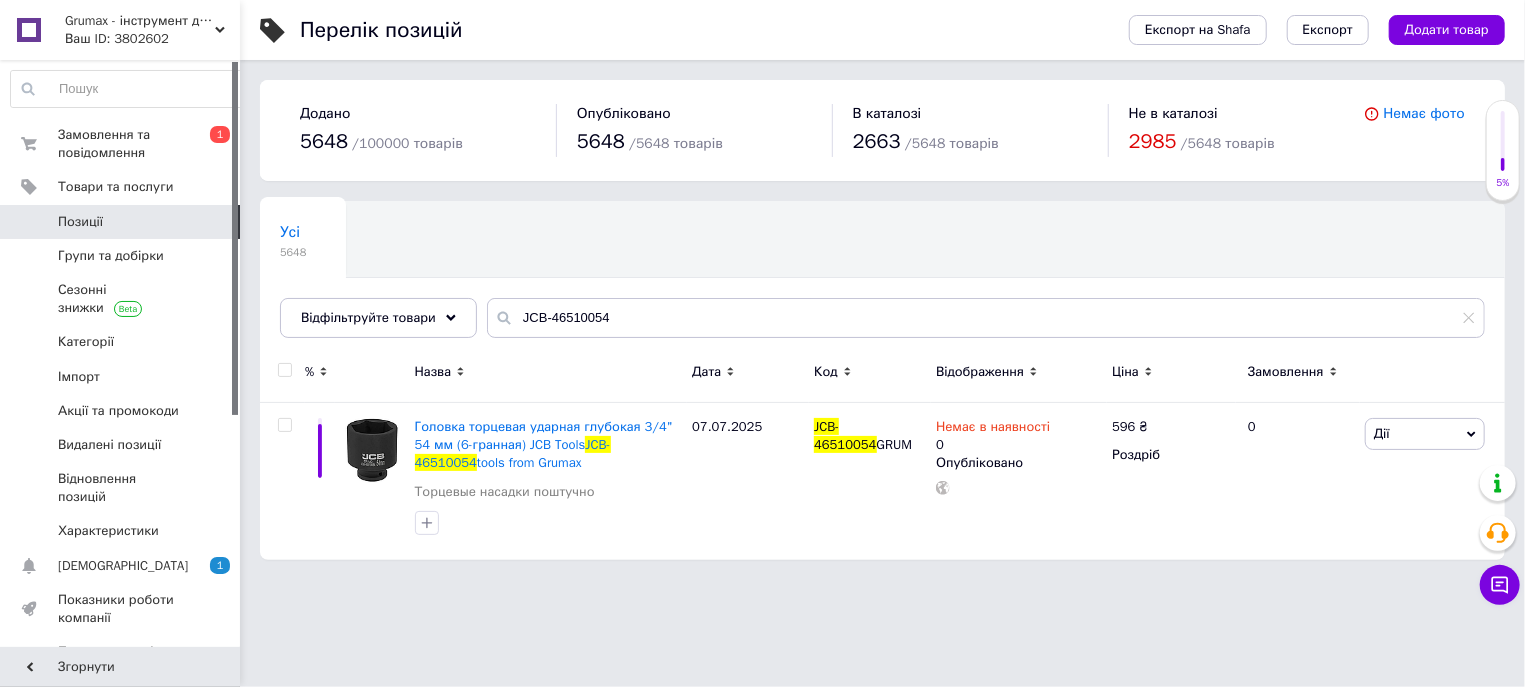 click on "Grumax - інструмент для всіх Ваш ID: 3802602 Сайт Grumax - інструмент для всіх Кабінет покупця Перевірити стан системи Сторінка на порталі Довідка Вийти Замовлення та повідомлення 0 1 Товари та послуги Позиції Групи та добірки Сезонні знижки Категорії Імпорт Акції та промокоди Видалені позиції Відновлення позицій Характеристики Сповіщення 1 0 Показники роботи компанії Панель управління Відгуки Клієнти Каталог ProSale Аналітика Інструменти веб-майстра та SEO Управління сайтом Гаманець компанії Маркет Налаштування   /" at bounding box center [762, 290] 